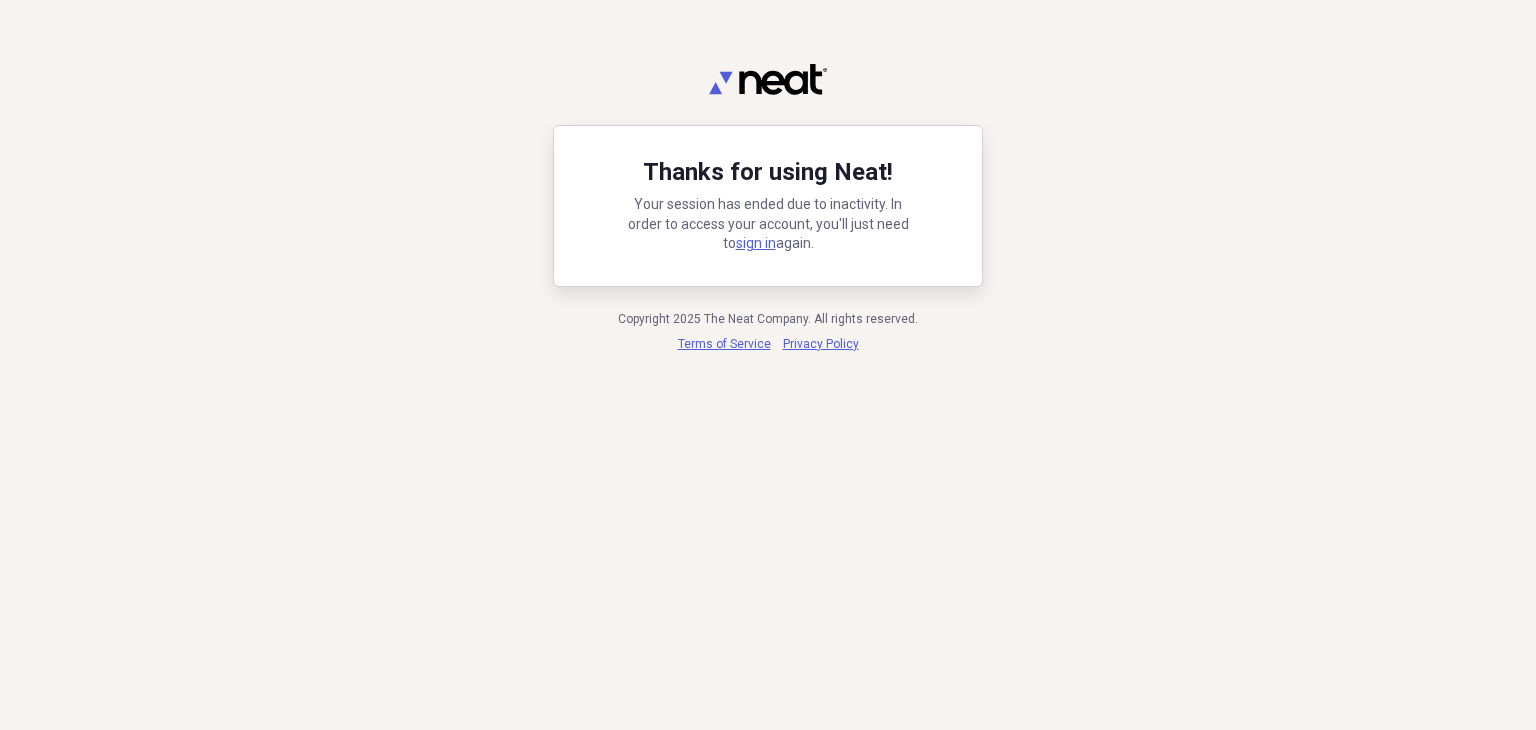 scroll, scrollTop: 0, scrollLeft: 0, axis: both 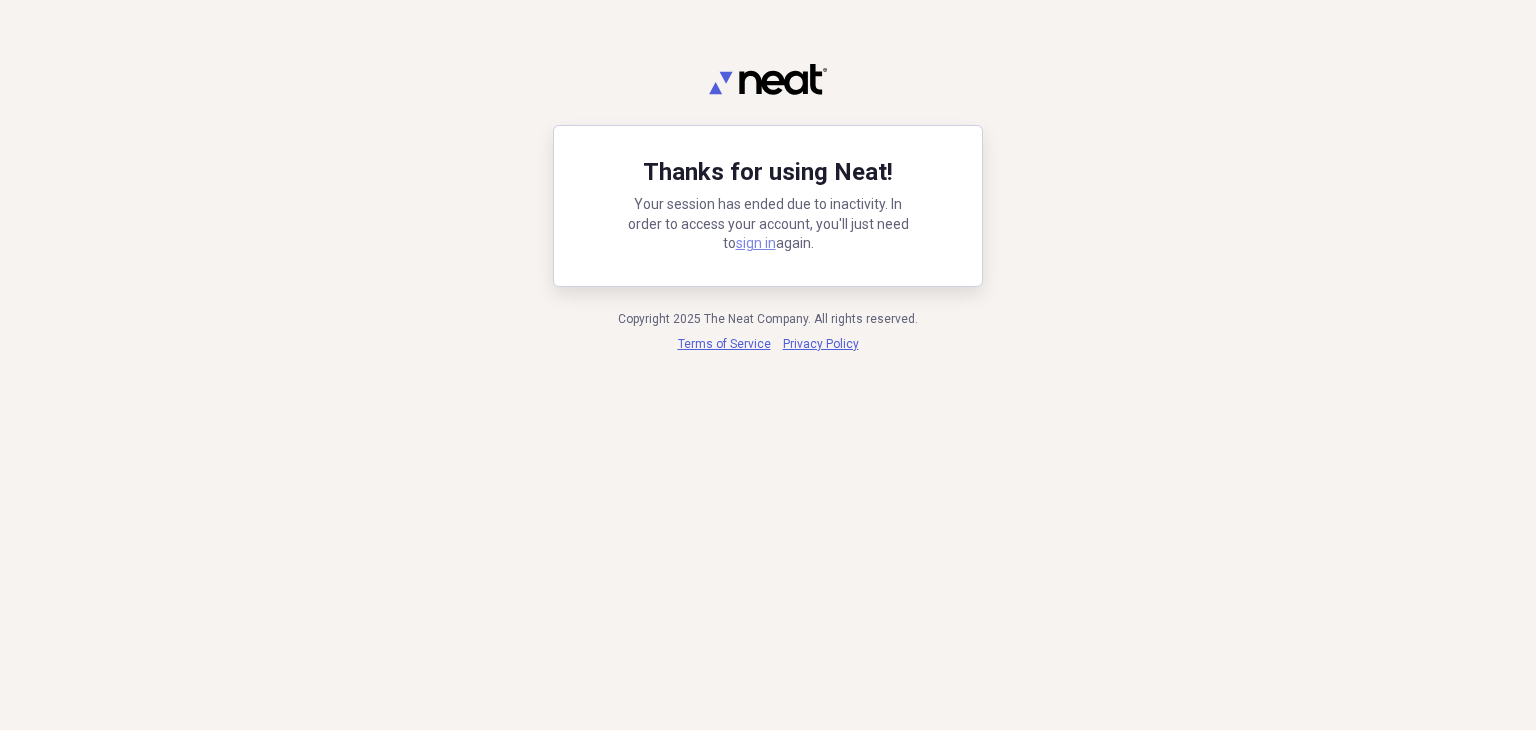 click on "sign in" at bounding box center (756, 243) 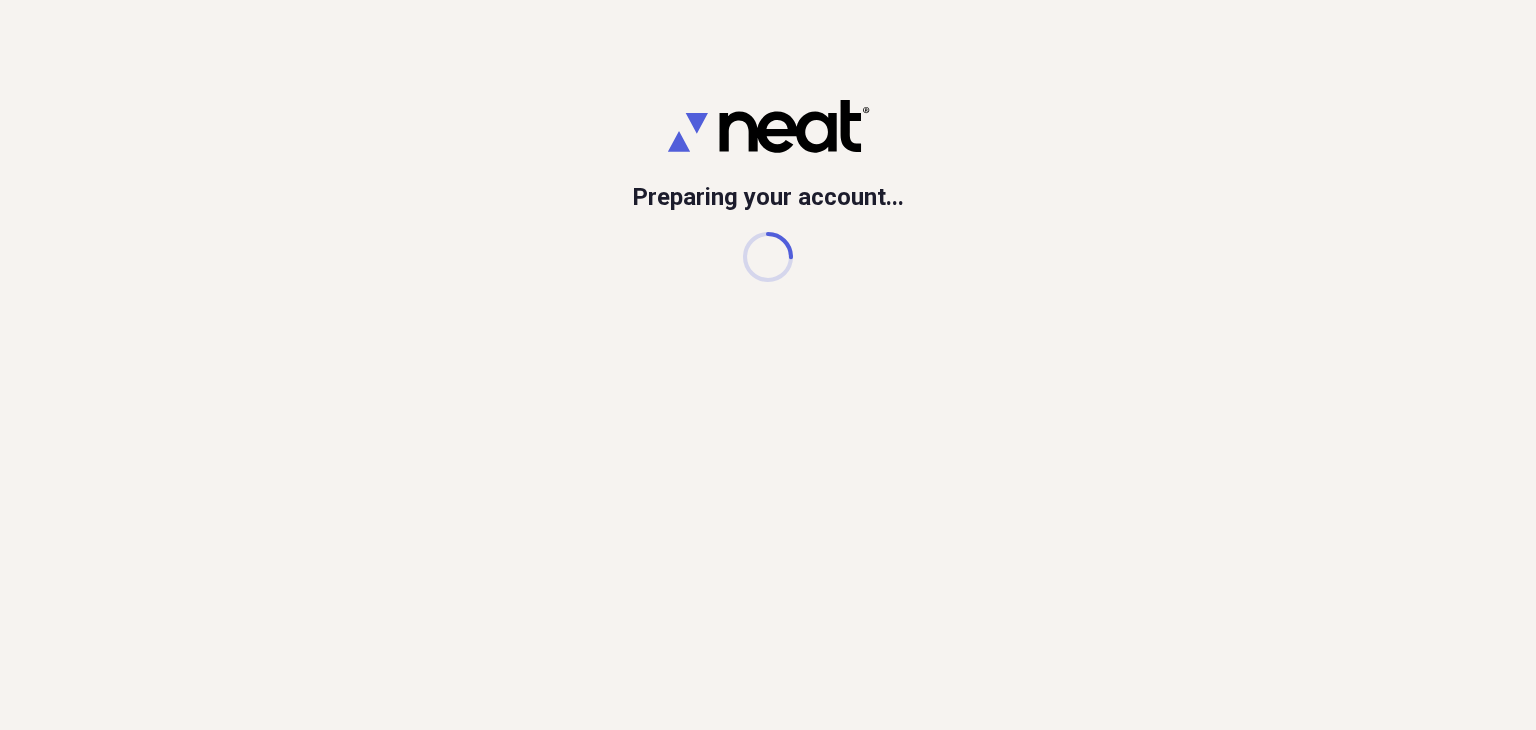 scroll, scrollTop: 0, scrollLeft: 0, axis: both 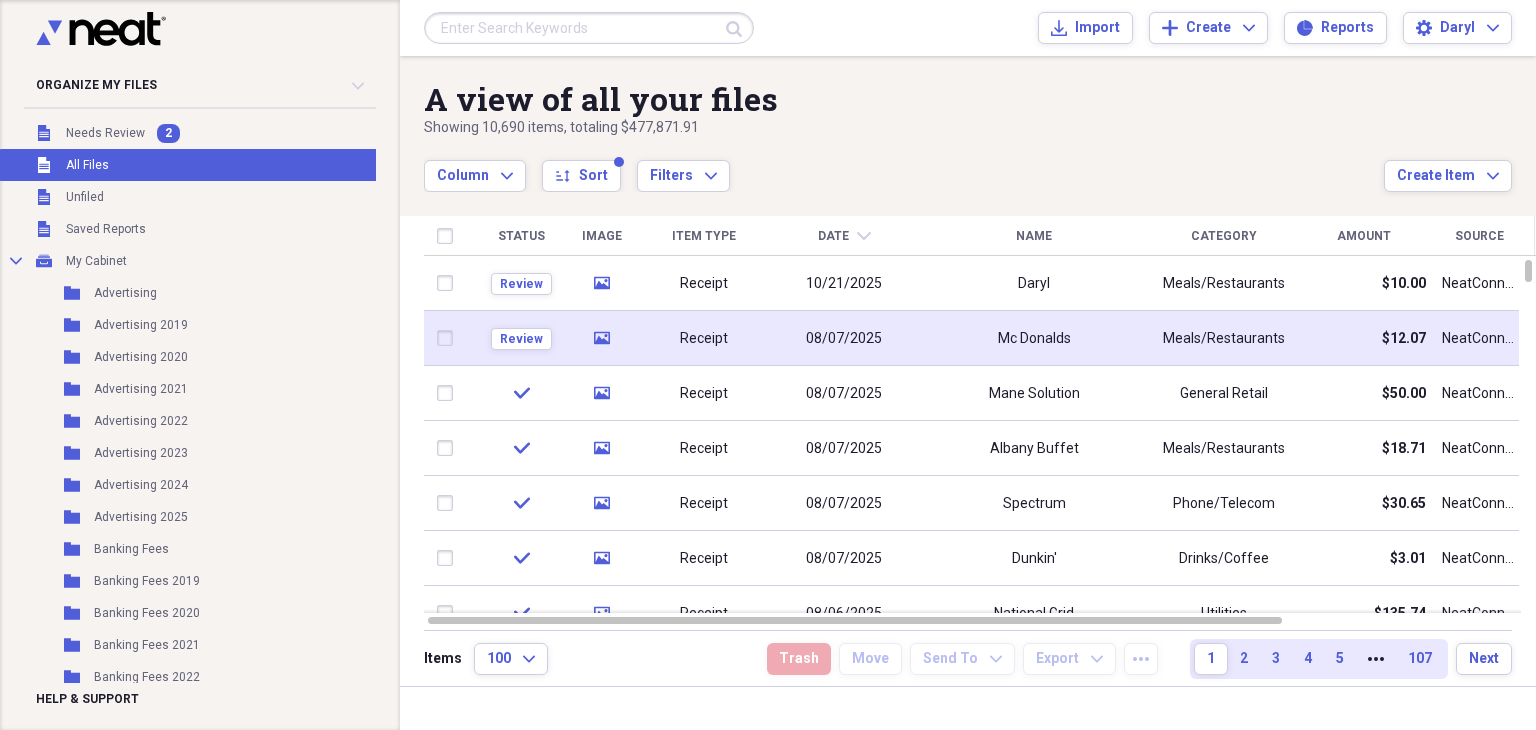 click on "08/07/2025" at bounding box center [844, 338] 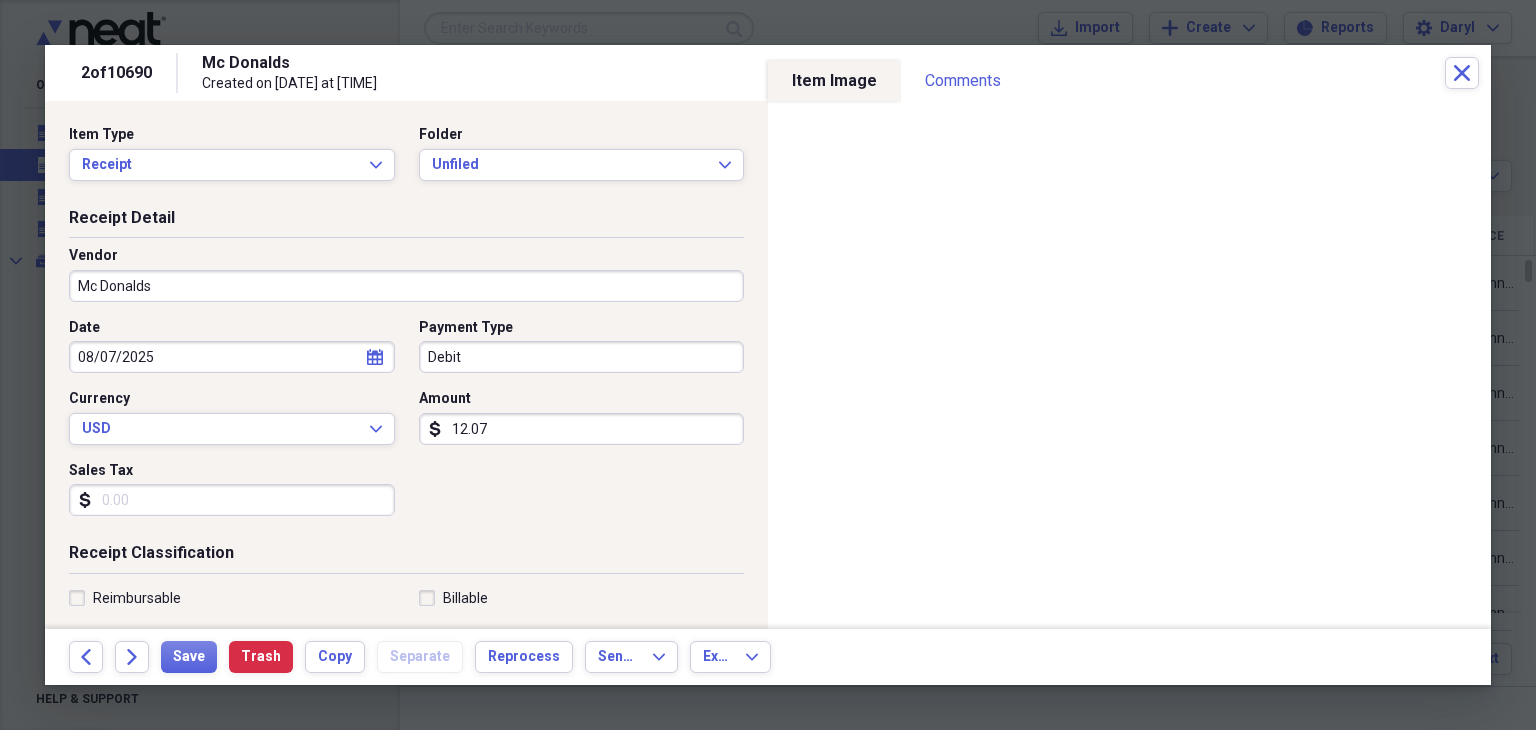 click on "Mc Donalds" at bounding box center [406, 286] 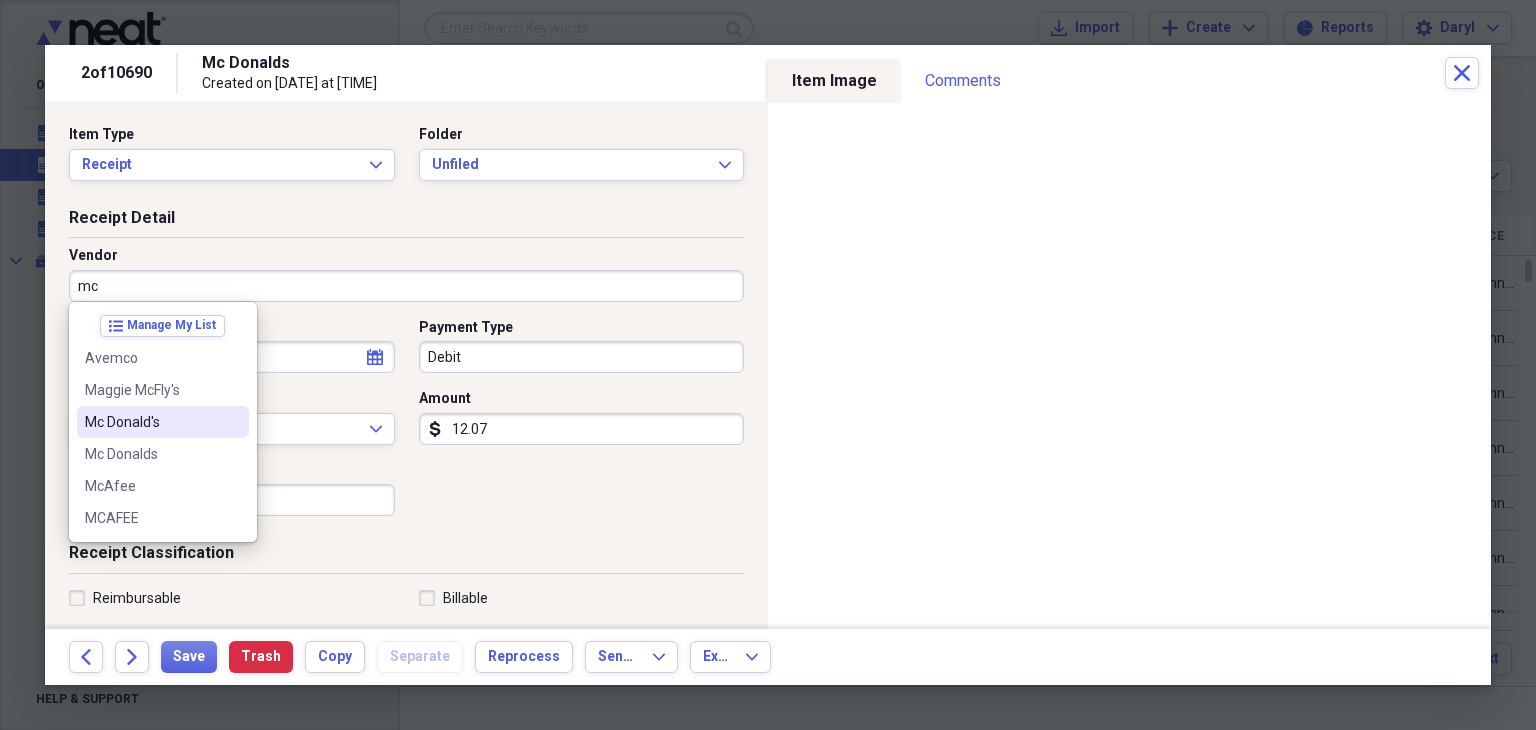 click on "Mc Donald's" at bounding box center [163, 422] 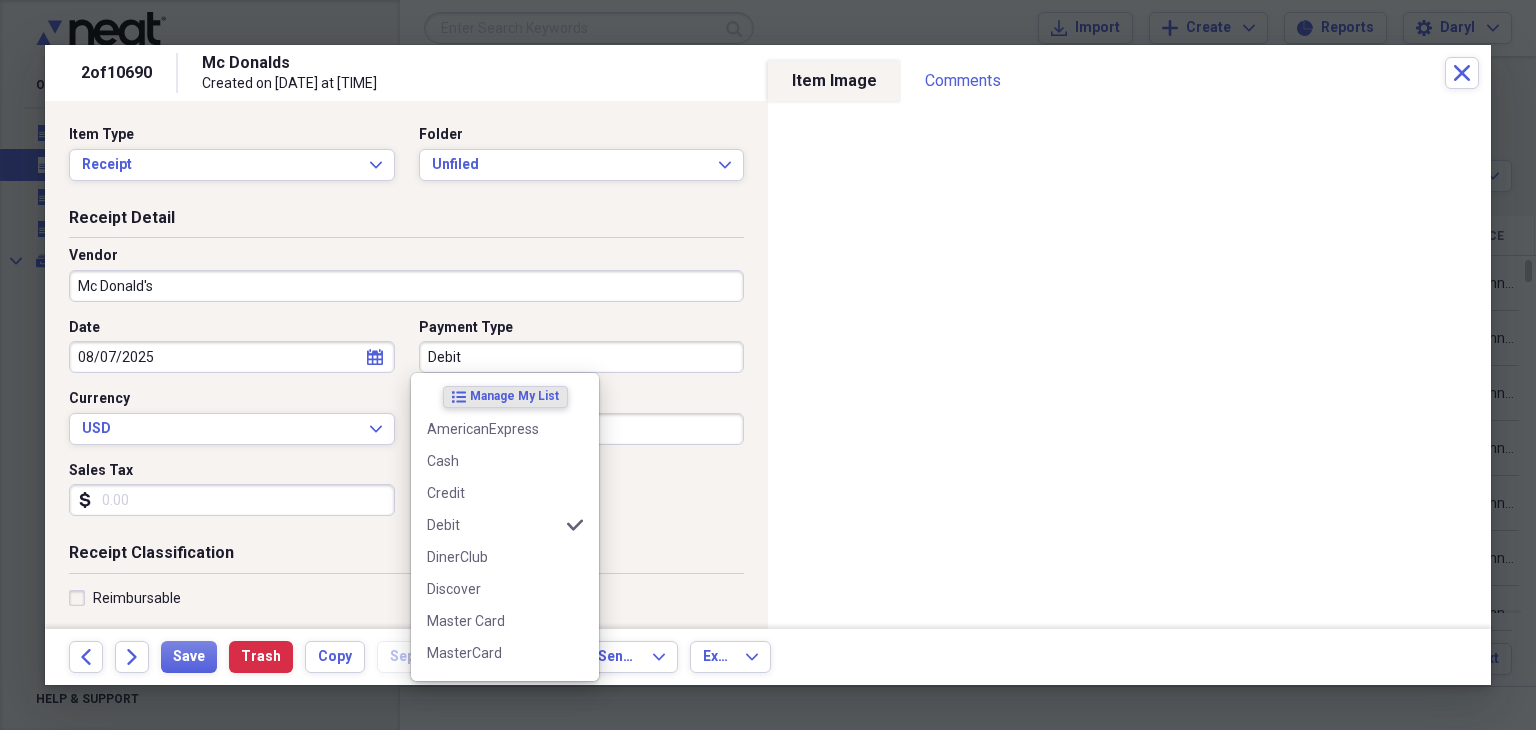 click on "Debit" at bounding box center (582, 357) 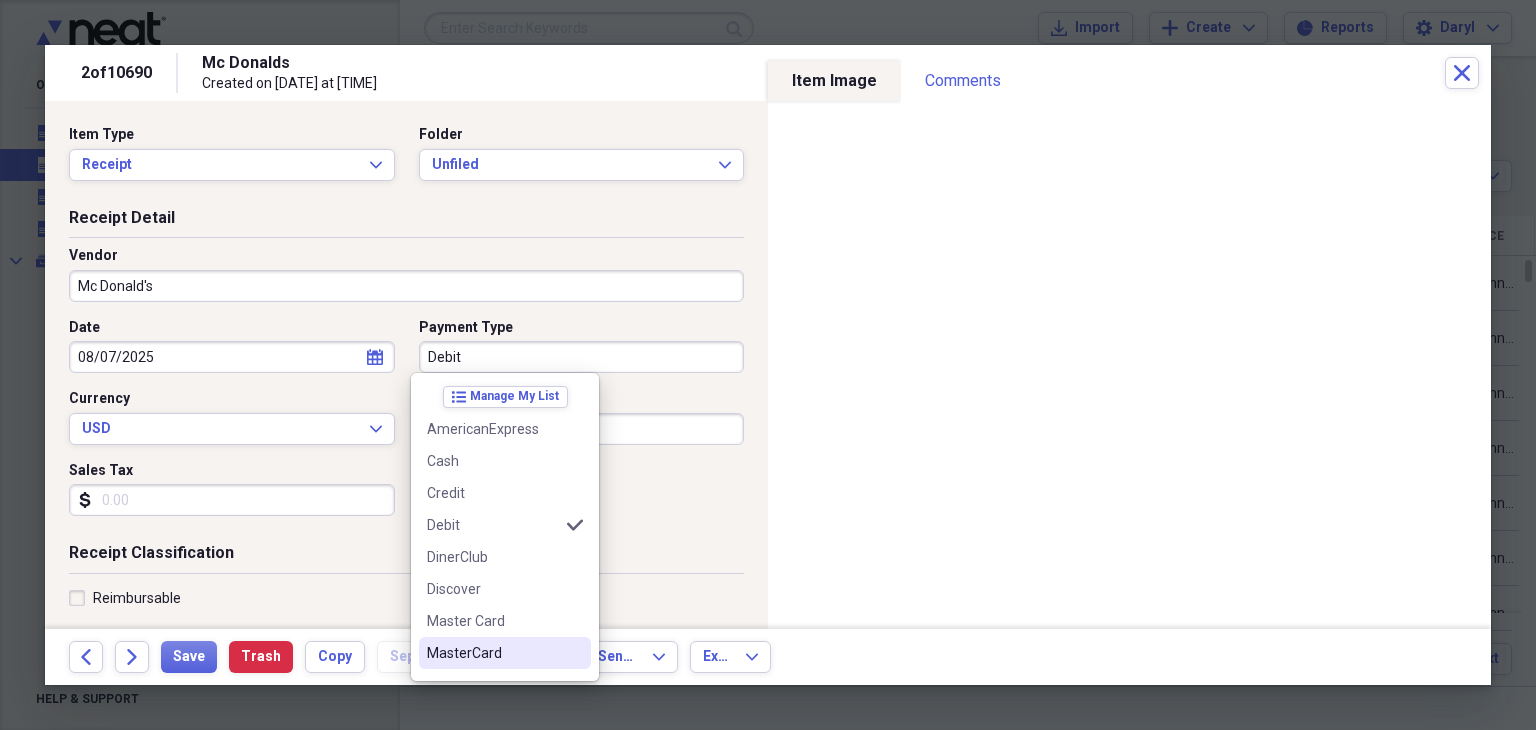 drag, startPoint x: 469, startPoint y: 662, endPoint x: 472, endPoint y: 650, distance: 12.369317 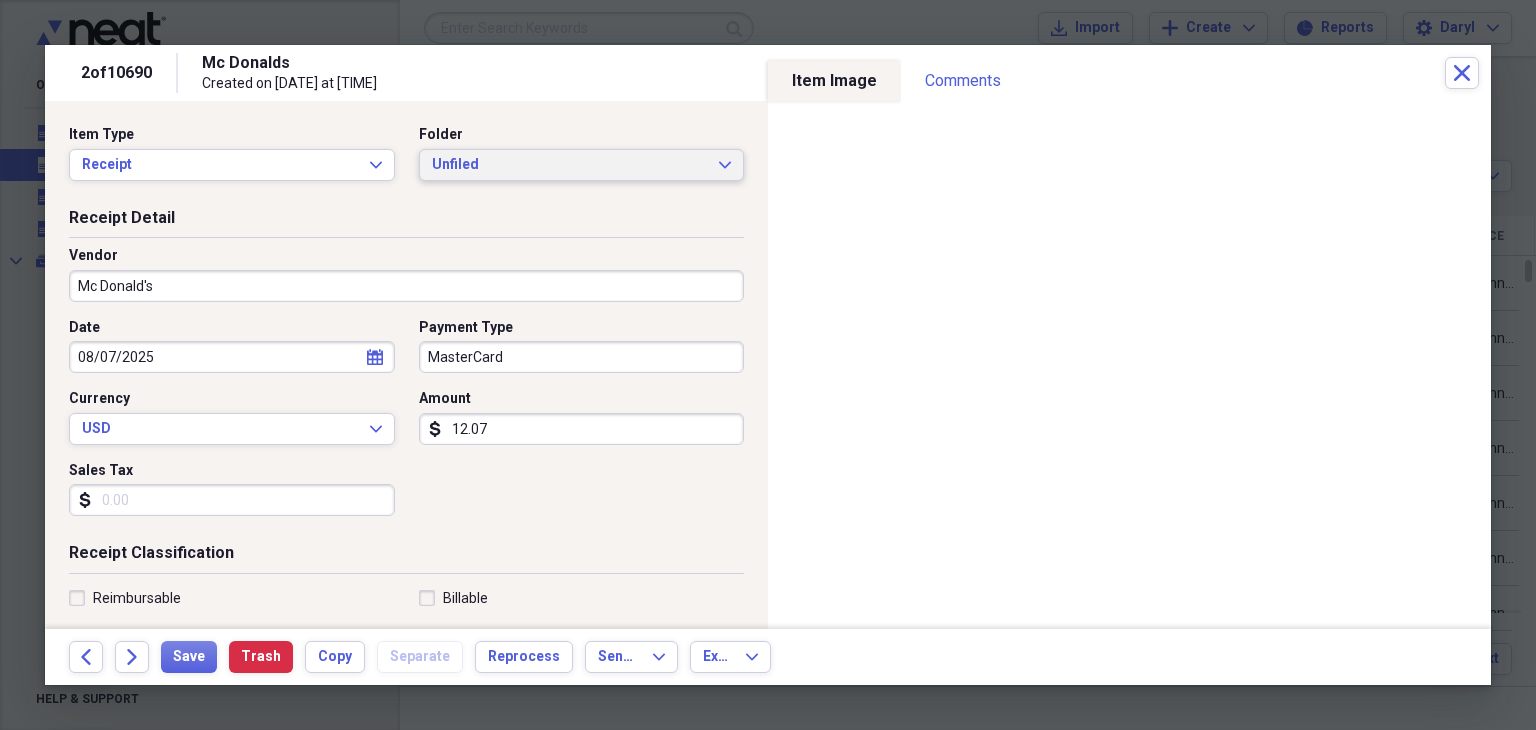 click on "Expand" 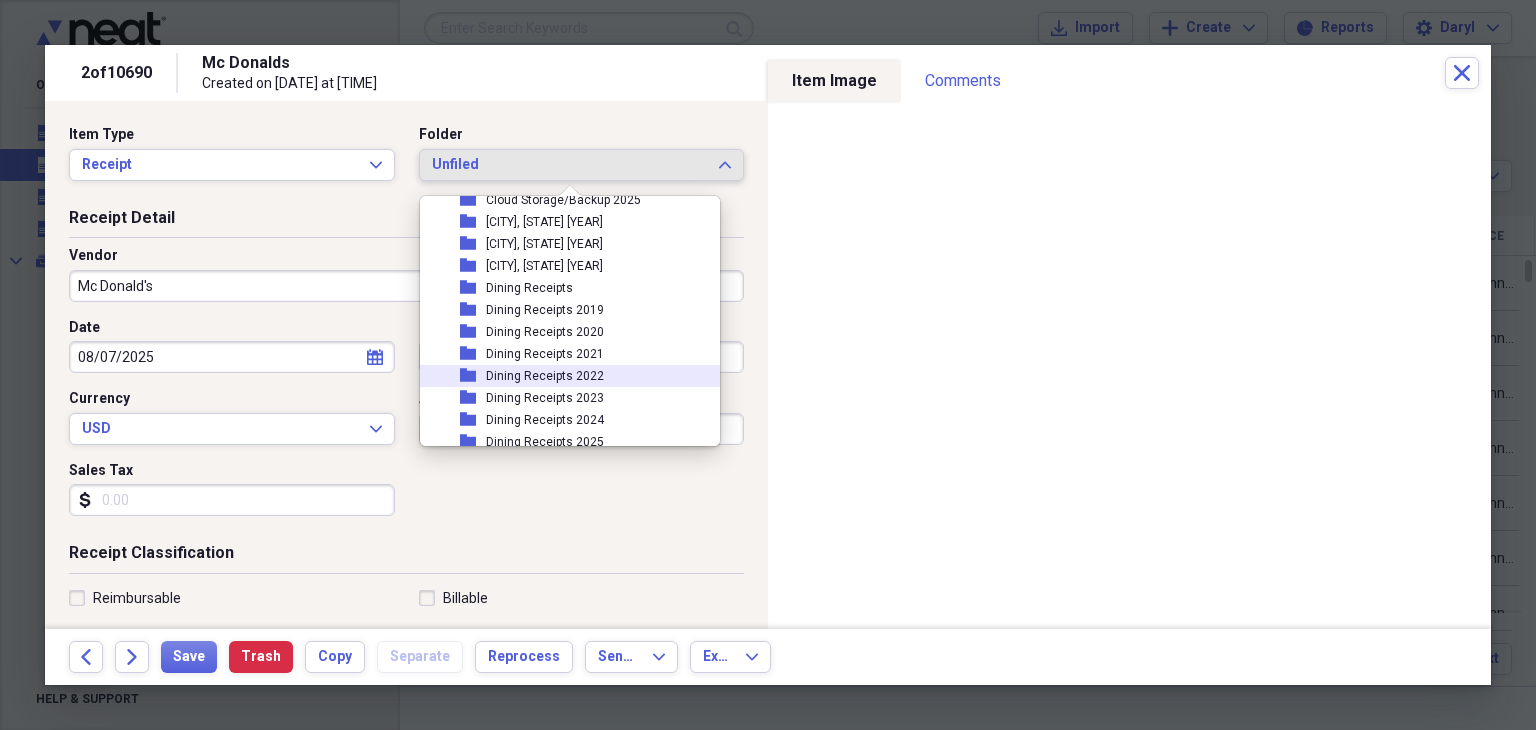 scroll, scrollTop: 1200, scrollLeft: 0, axis: vertical 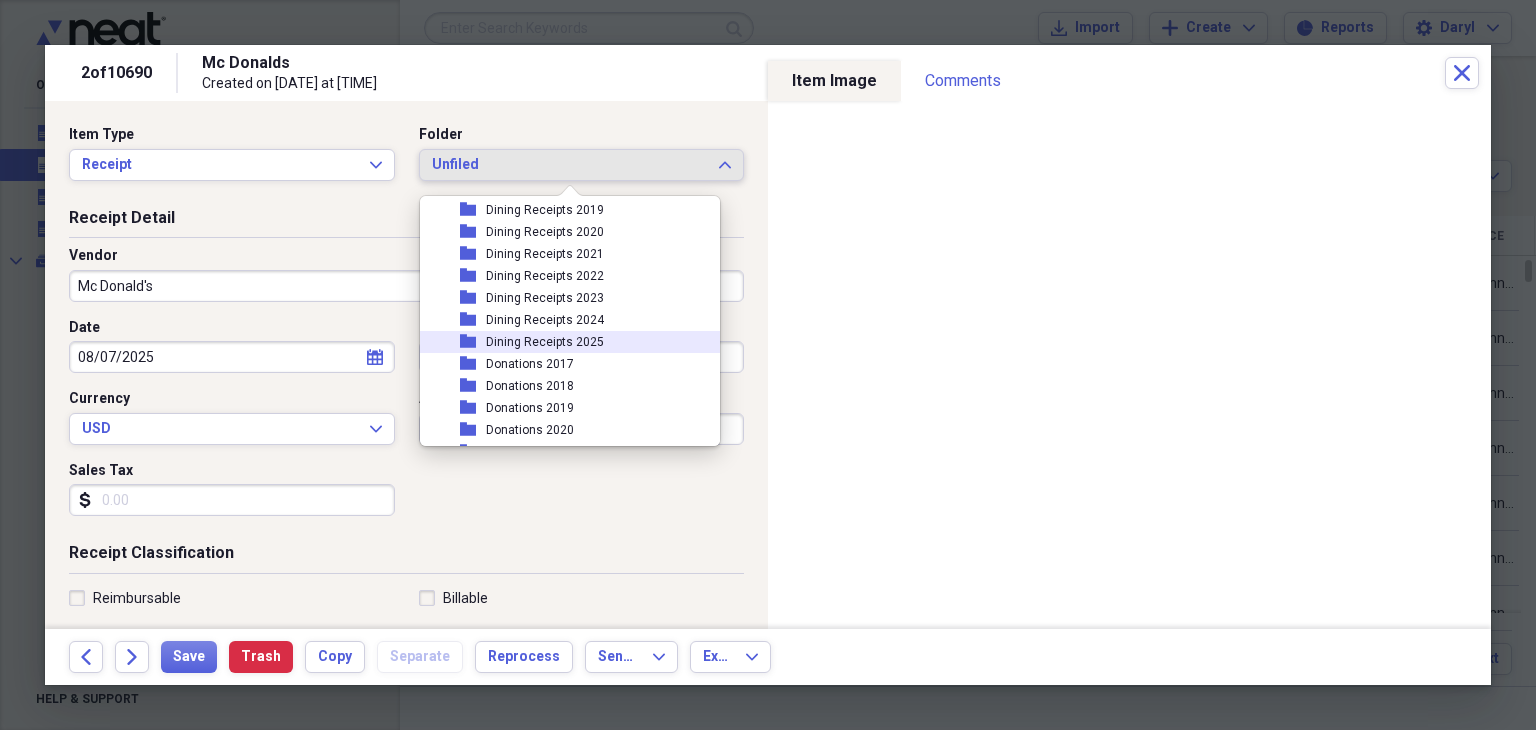 click on "Dining Receipts 2025" at bounding box center [545, 342] 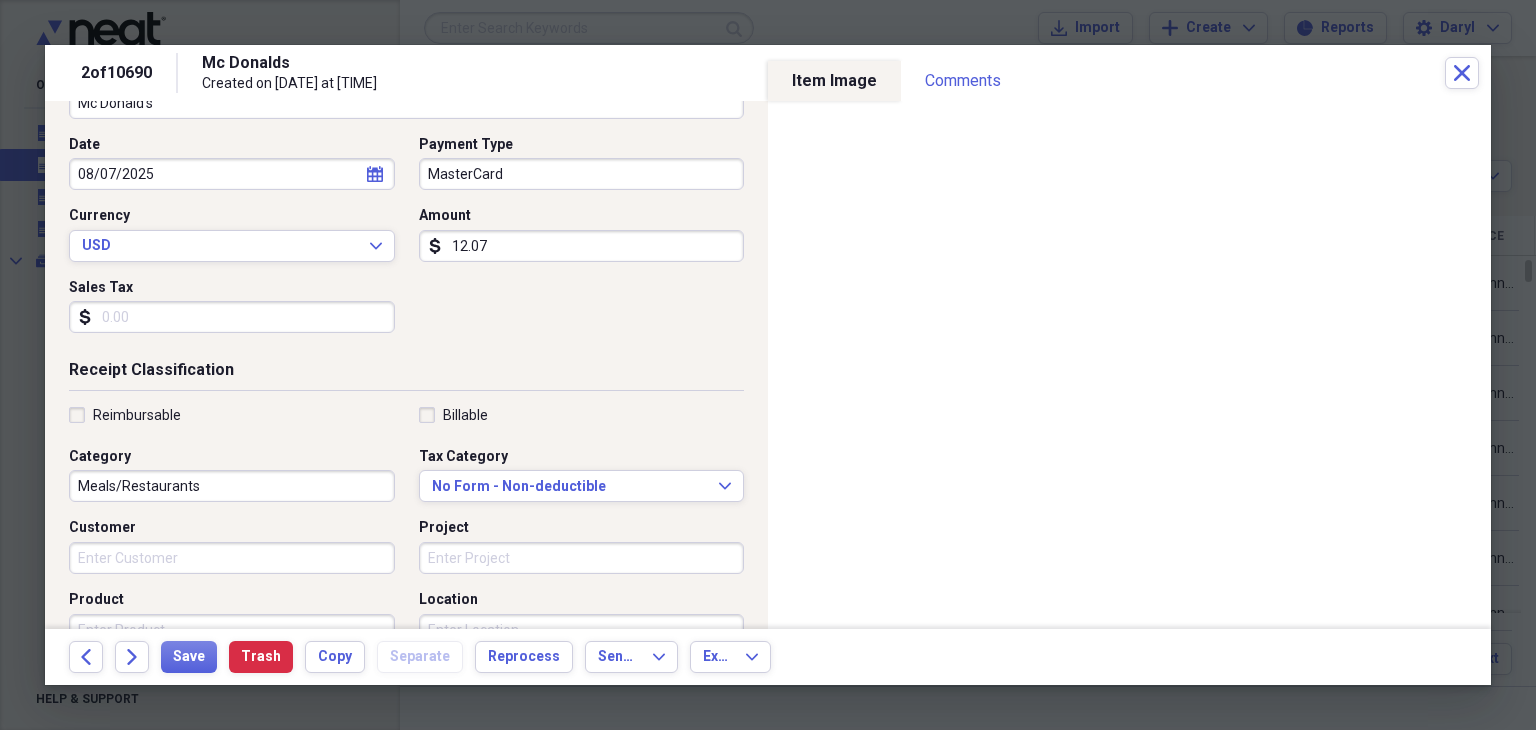 scroll, scrollTop: 200, scrollLeft: 0, axis: vertical 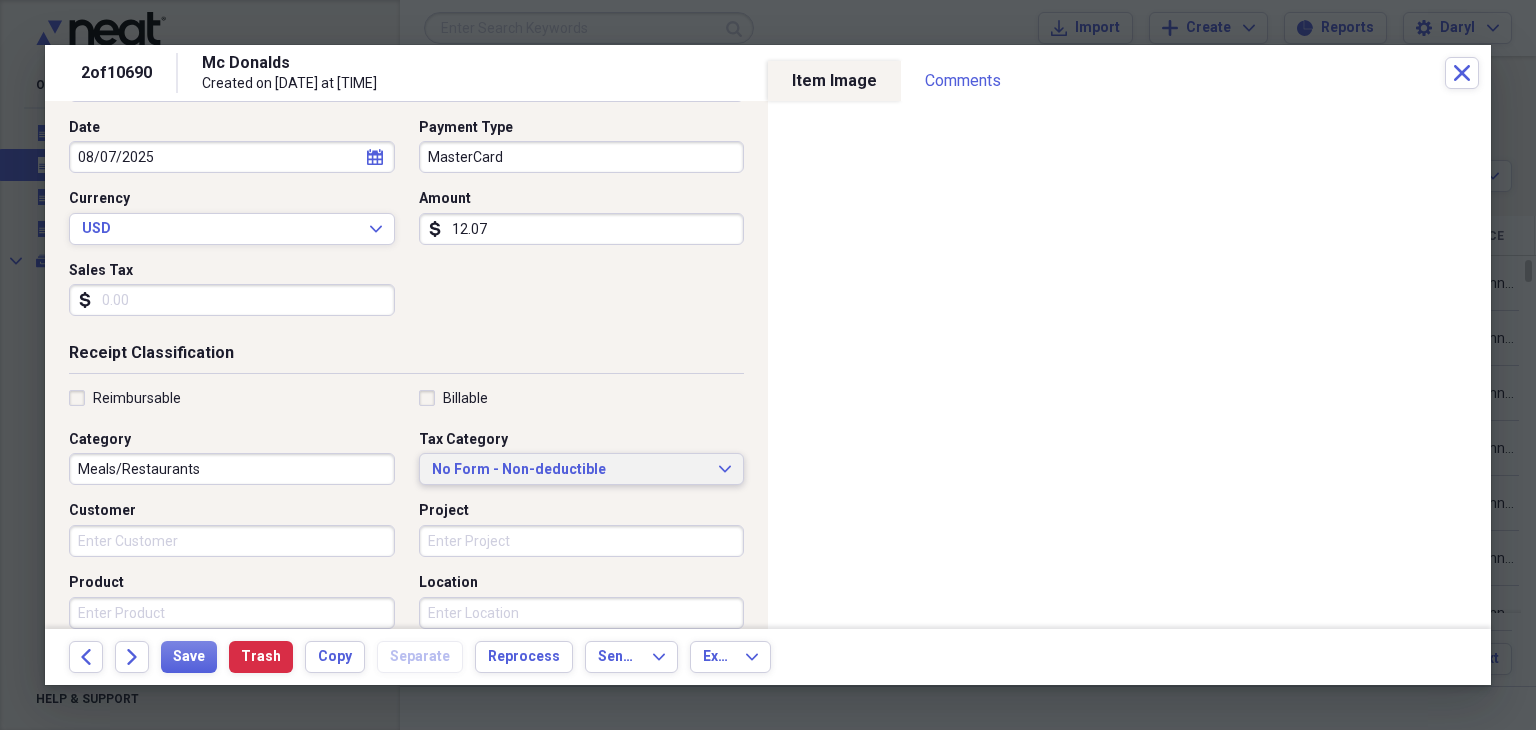 click on "No Form - Non-deductible" at bounding box center [570, 470] 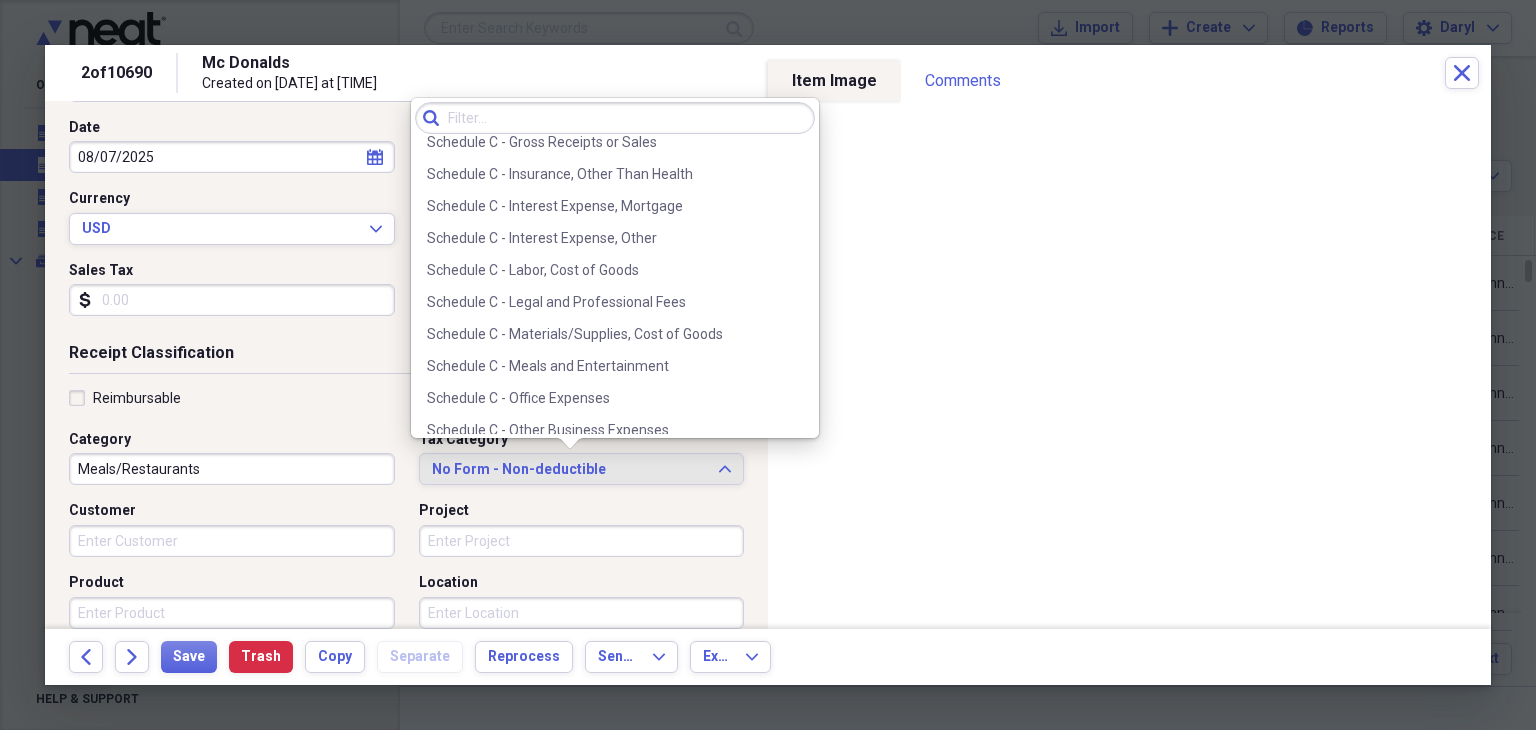 scroll, scrollTop: 3800, scrollLeft: 0, axis: vertical 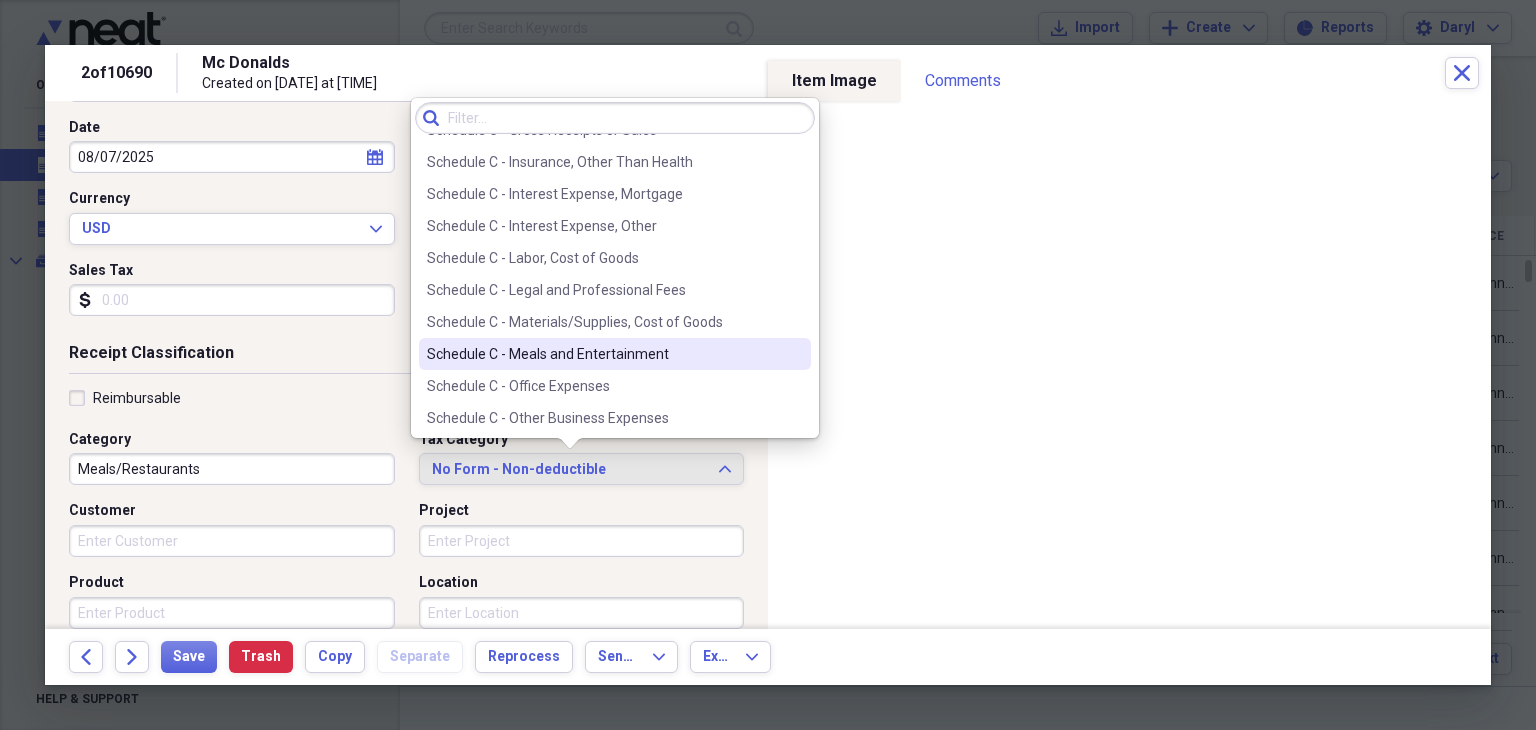 click on "Schedule C - Meals and Entertainment" at bounding box center (603, 354) 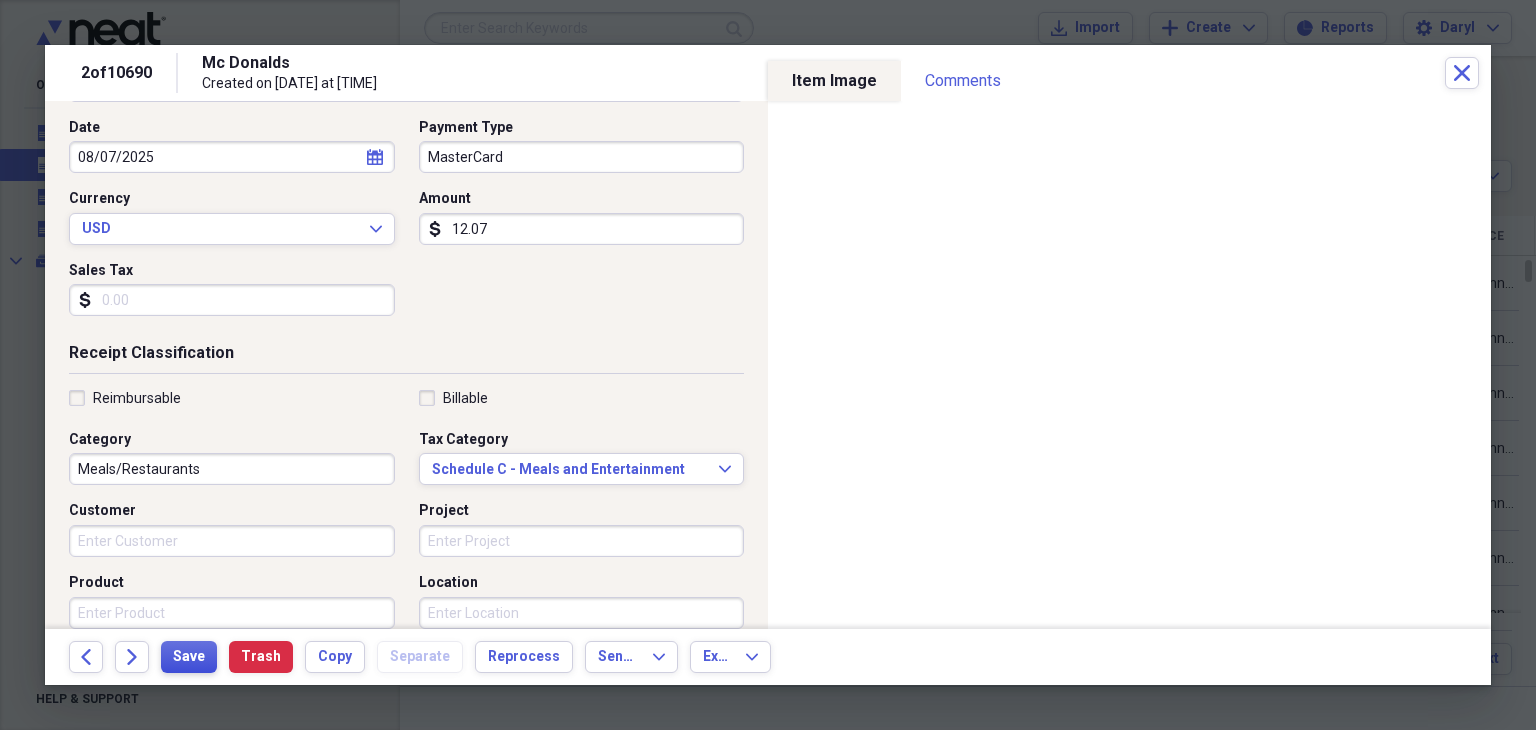 click on "Save" at bounding box center (189, 657) 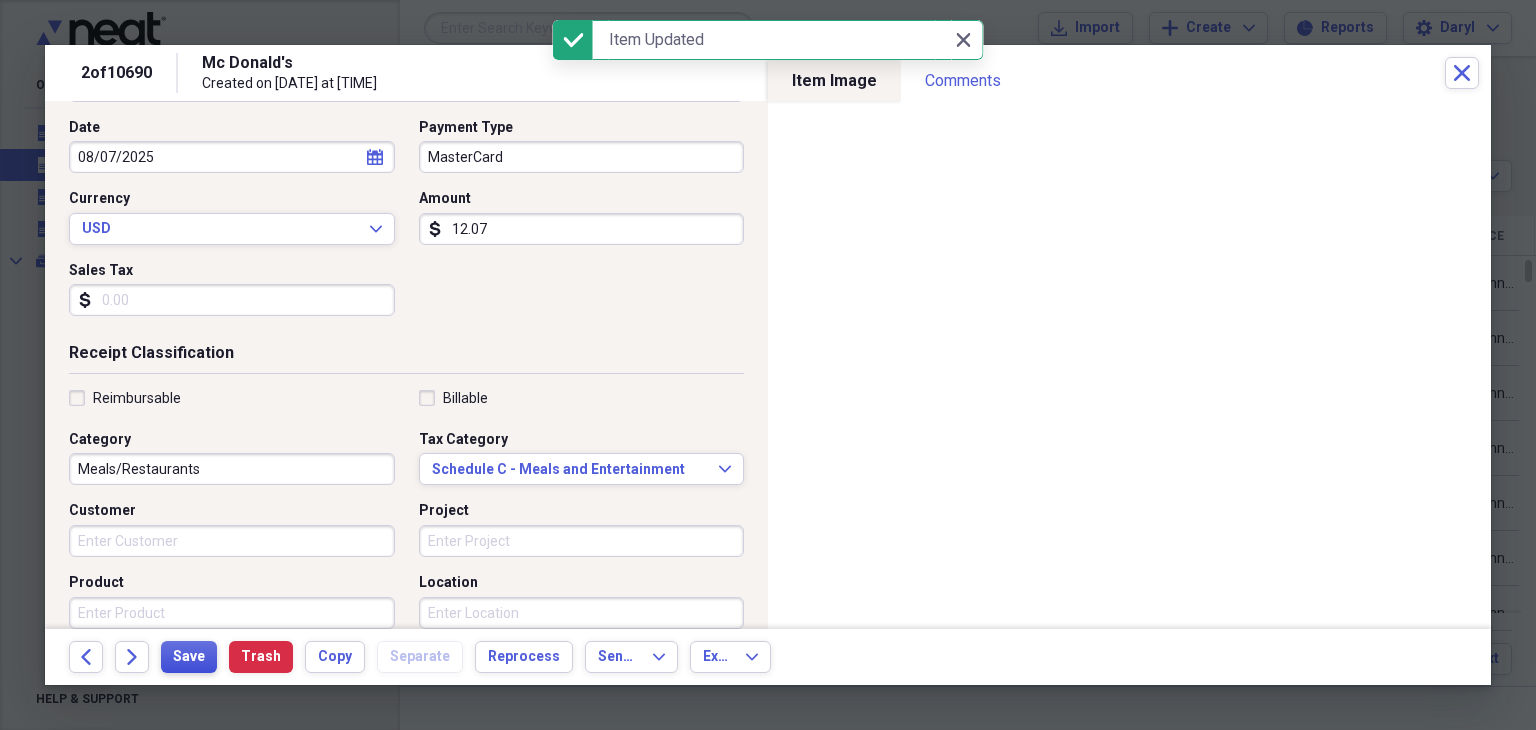 scroll, scrollTop: 0, scrollLeft: 0, axis: both 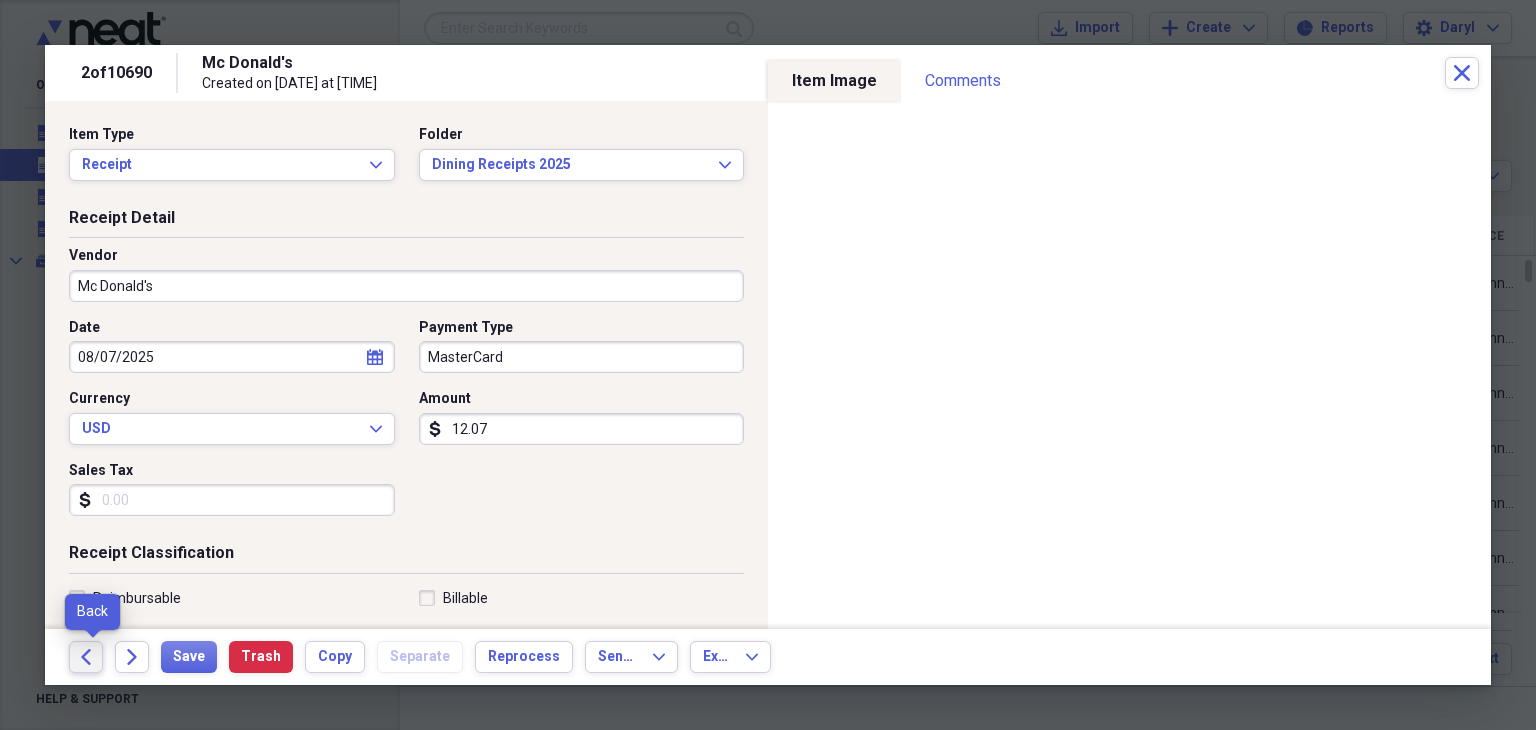 click on "Back" 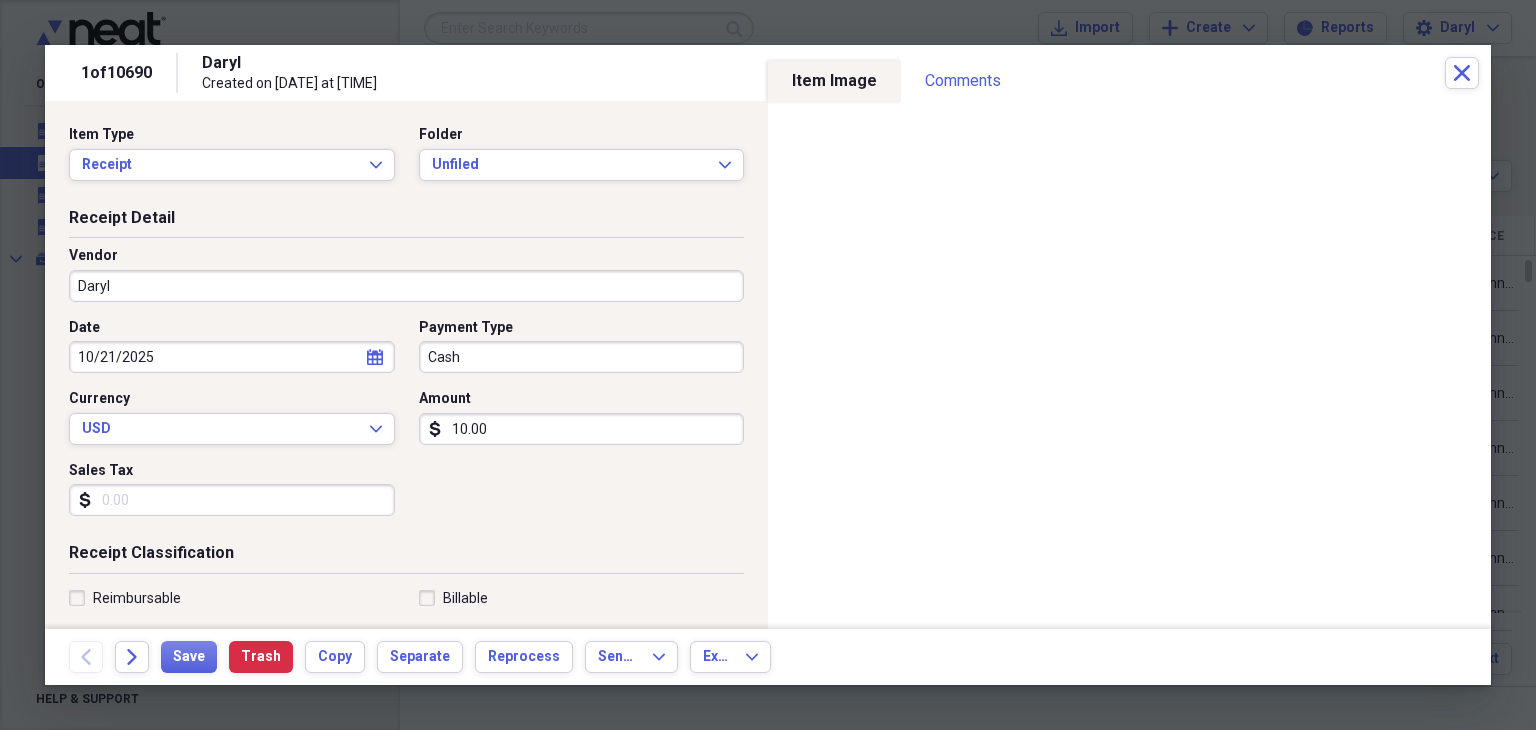 click on "Daryl" at bounding box center [406, 286] 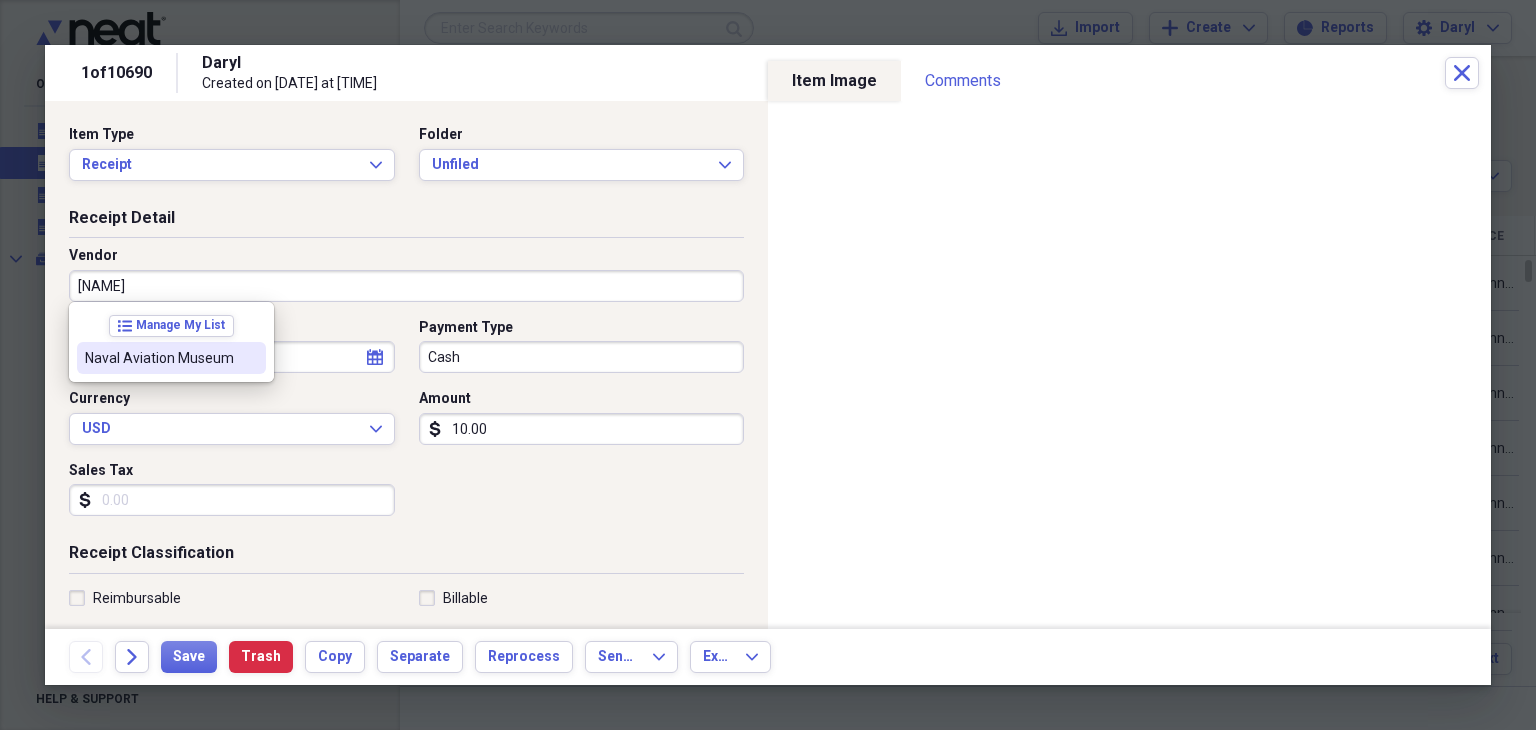 click on "Naval Aviation Museum" at bounding box center [171, 358] 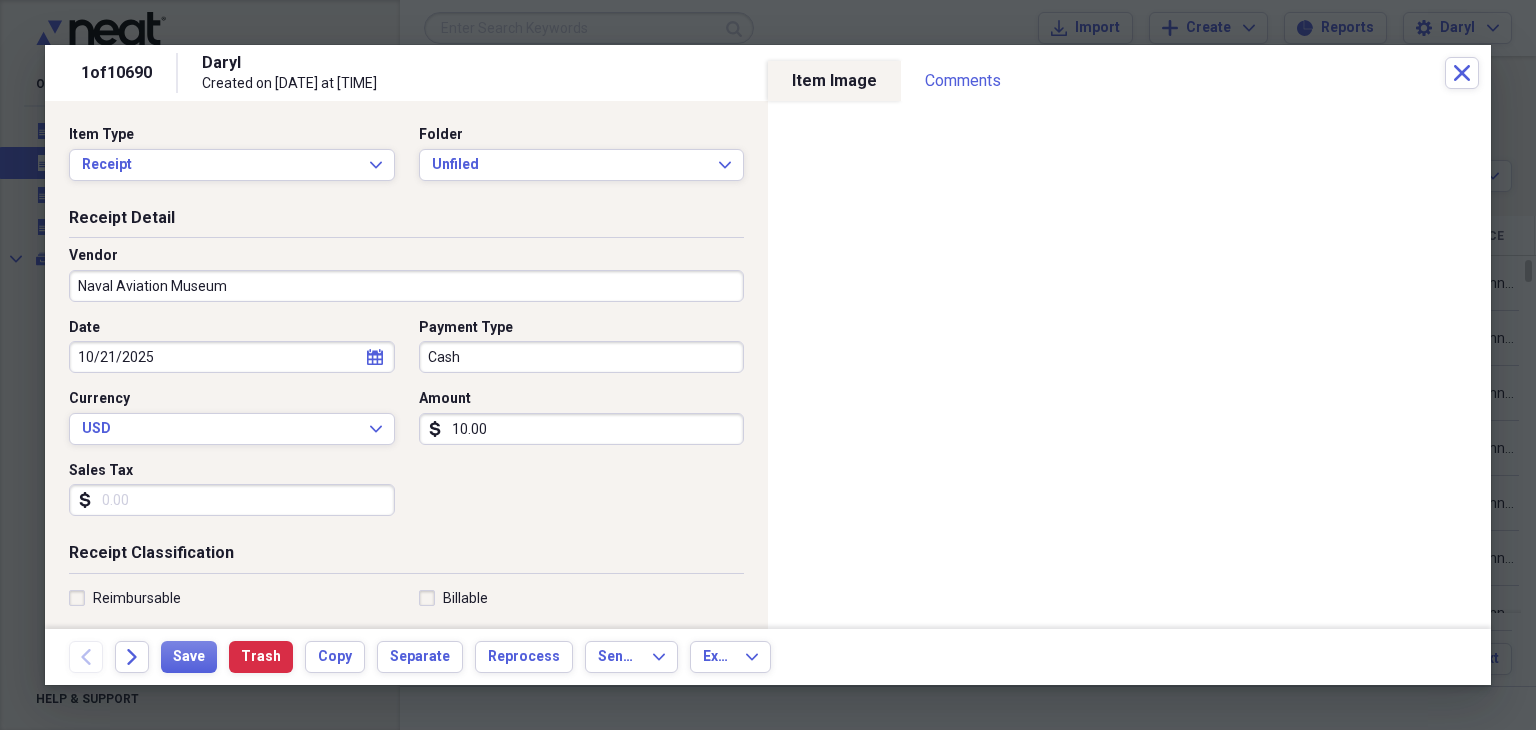 type on "Donations" 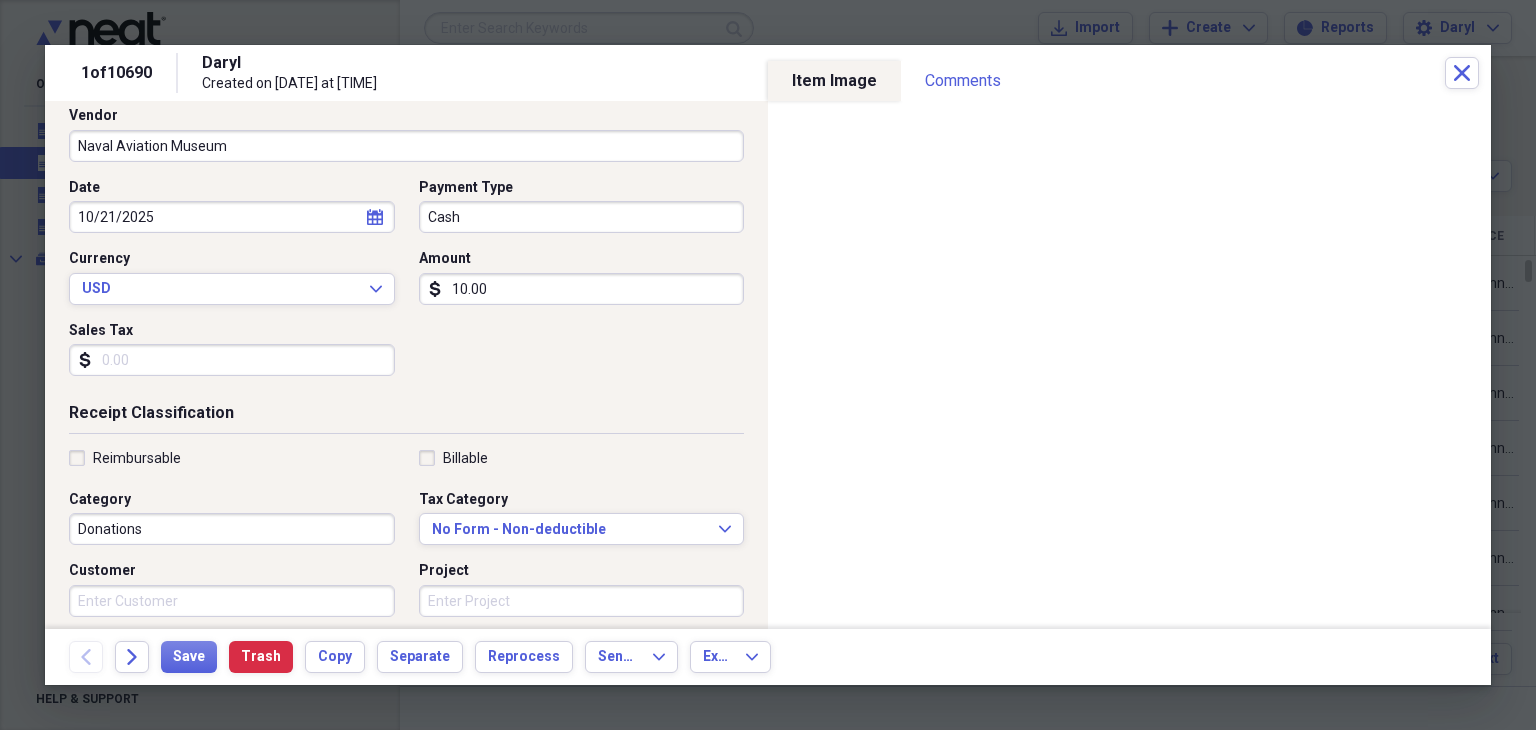 scroll, scrollTop: 400, scrollLeft: 0, axis: vertical 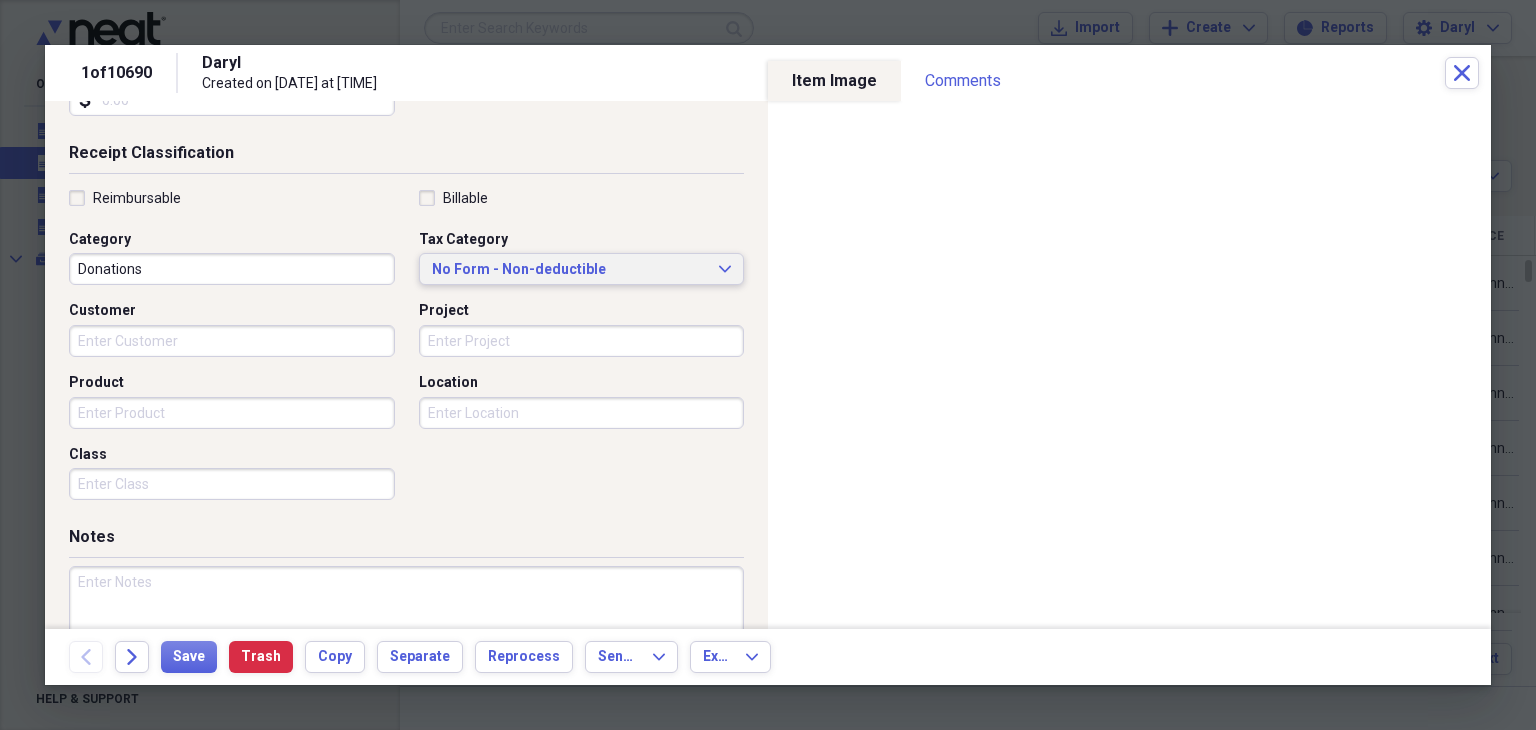 click on "Expand" 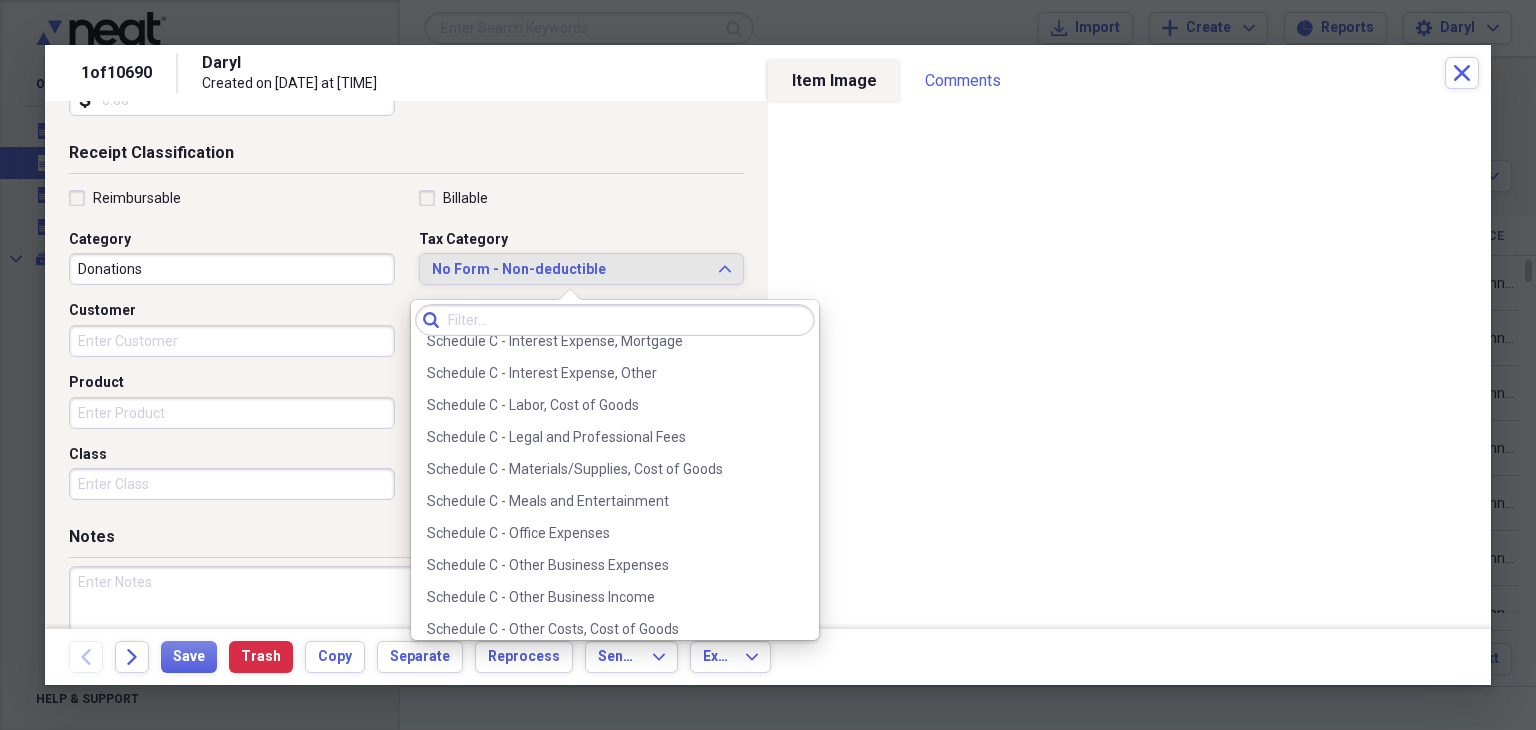 scroll, scrollTop: 3900, scrollLeft: 0, axis: vertical 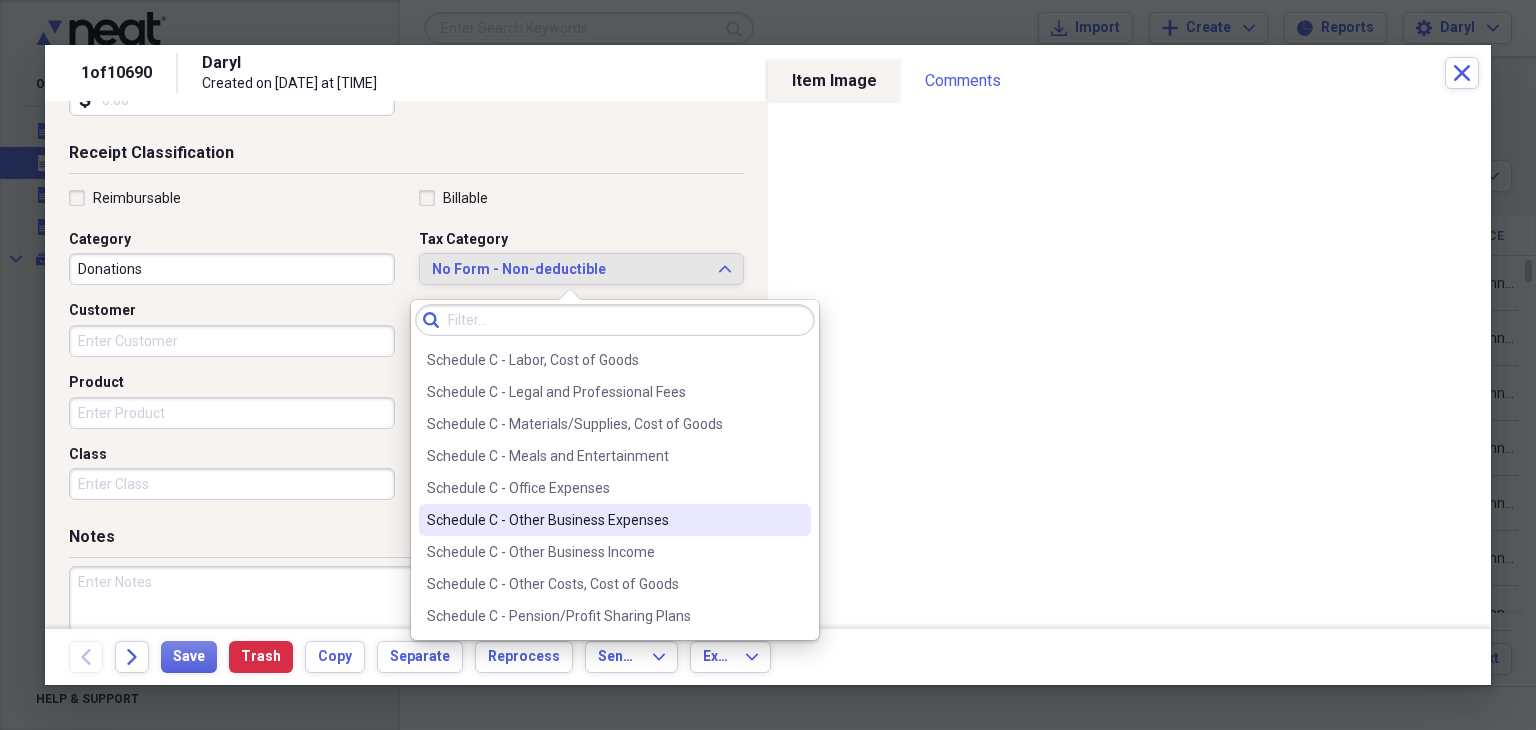 click on "Schedule C - Other Business Expenses" at bounding box center (603, 520) 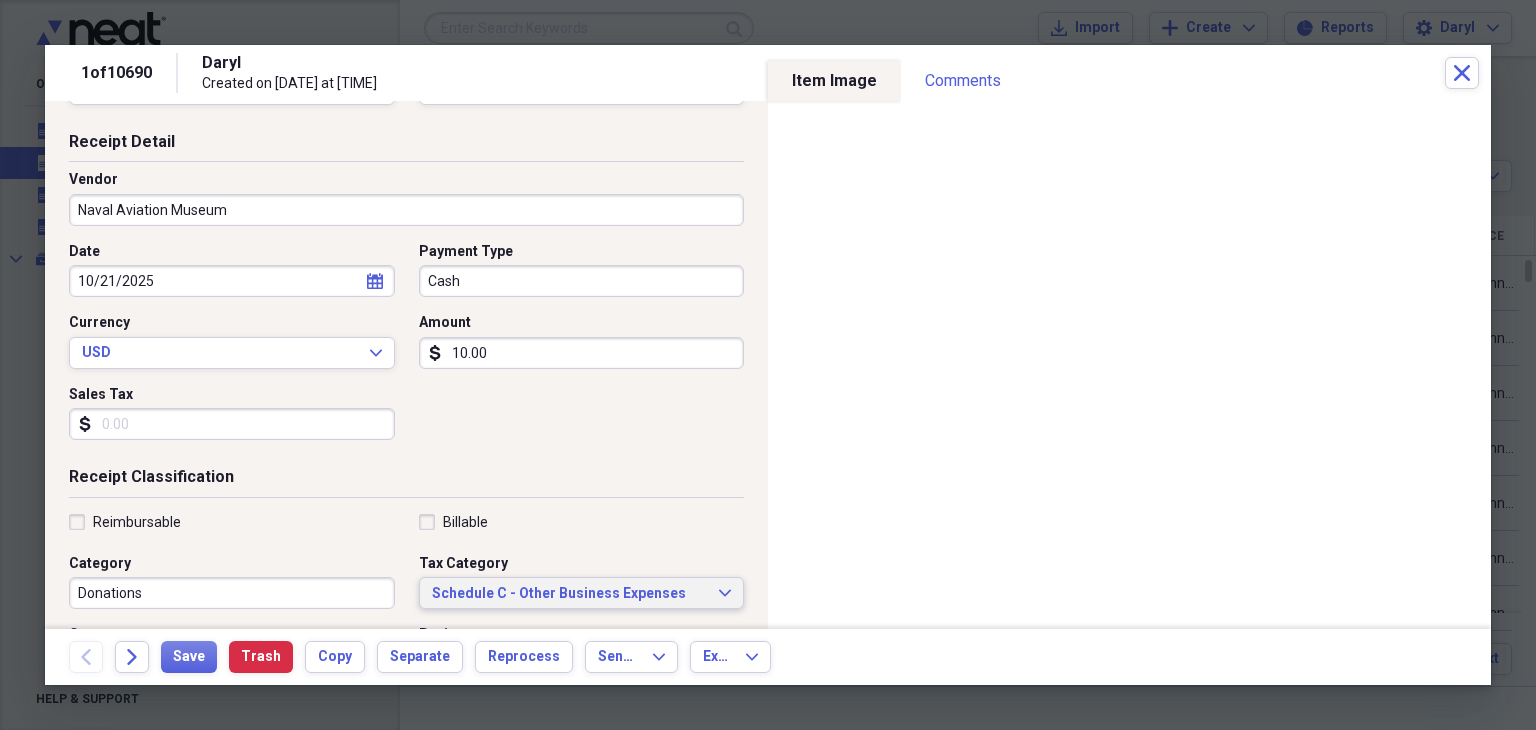 scroll, scrollTop: 0, scrollLeft: 0, axis: both 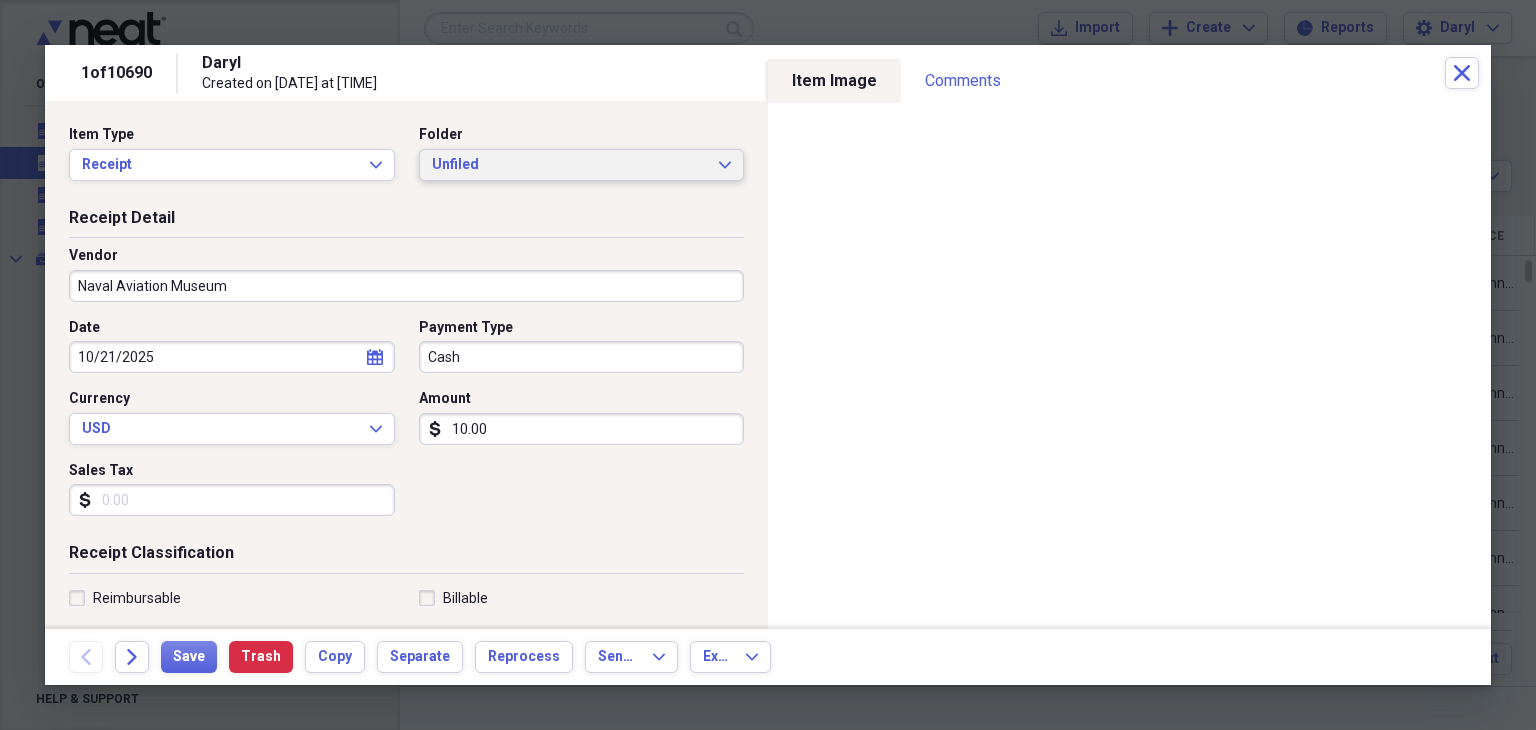 click on "Unfiled" at bounding box center [570, 165] 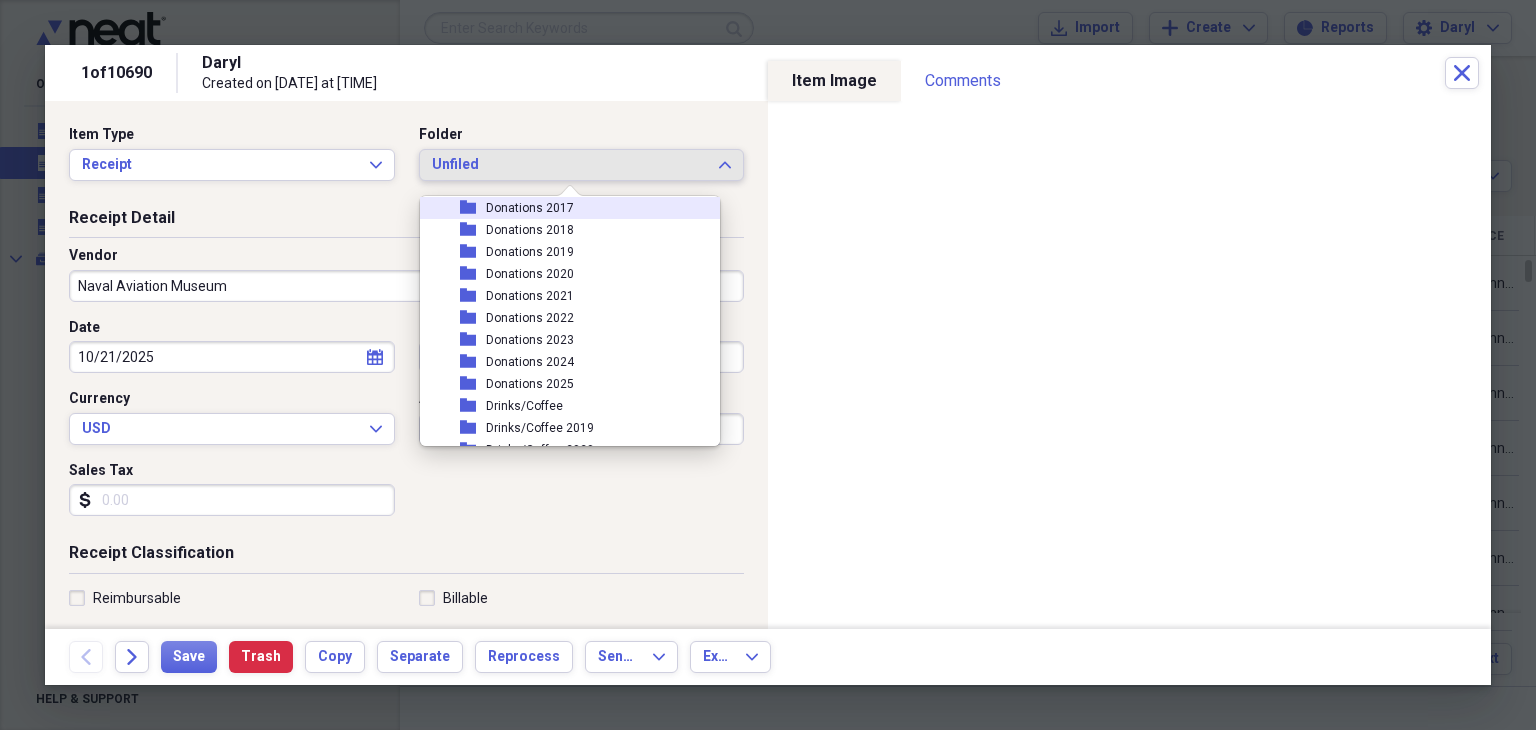 scroll, scrollTop: 1400, scrollLeft: 0, axis: vertical 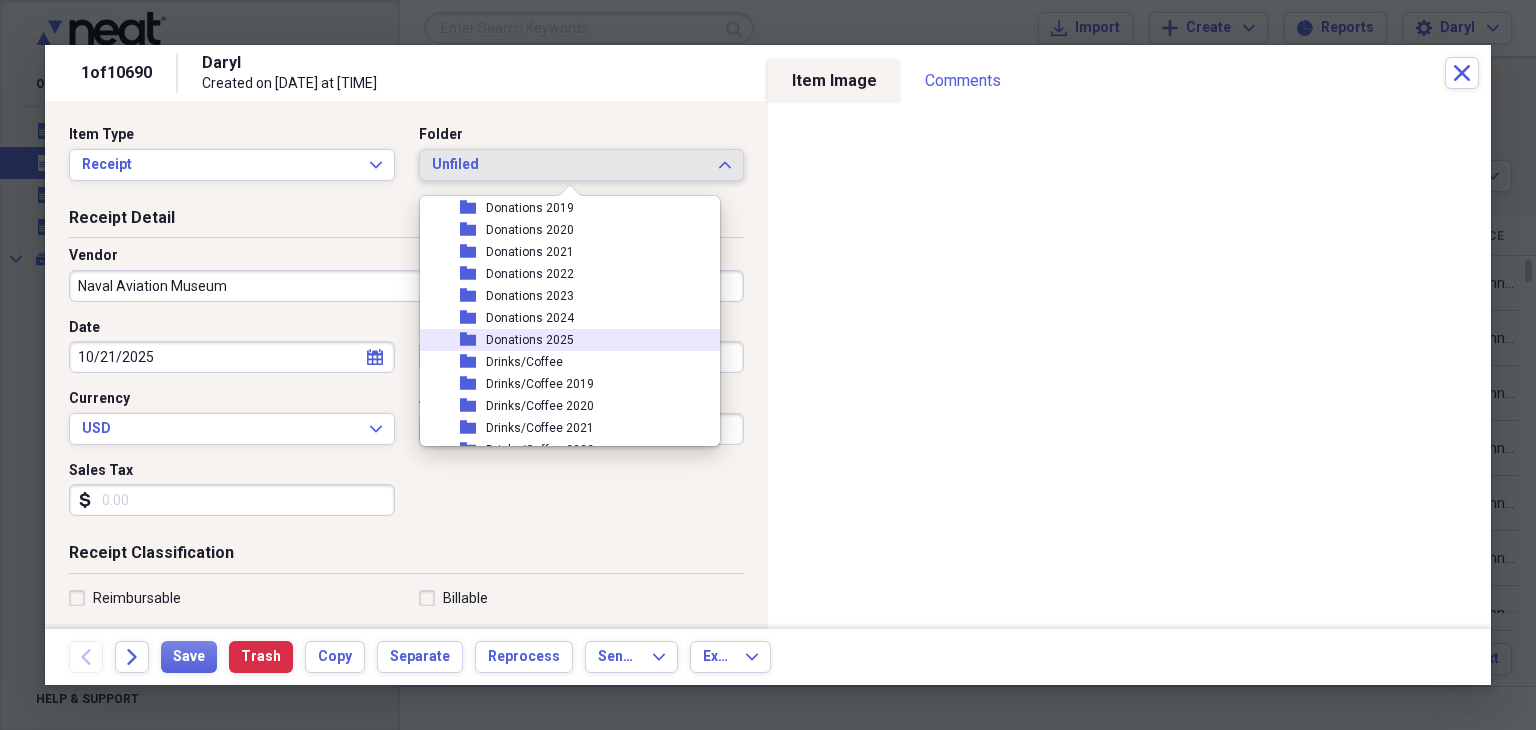 click on "folder Donations [YEAR]" at bounding box center (562, 340) 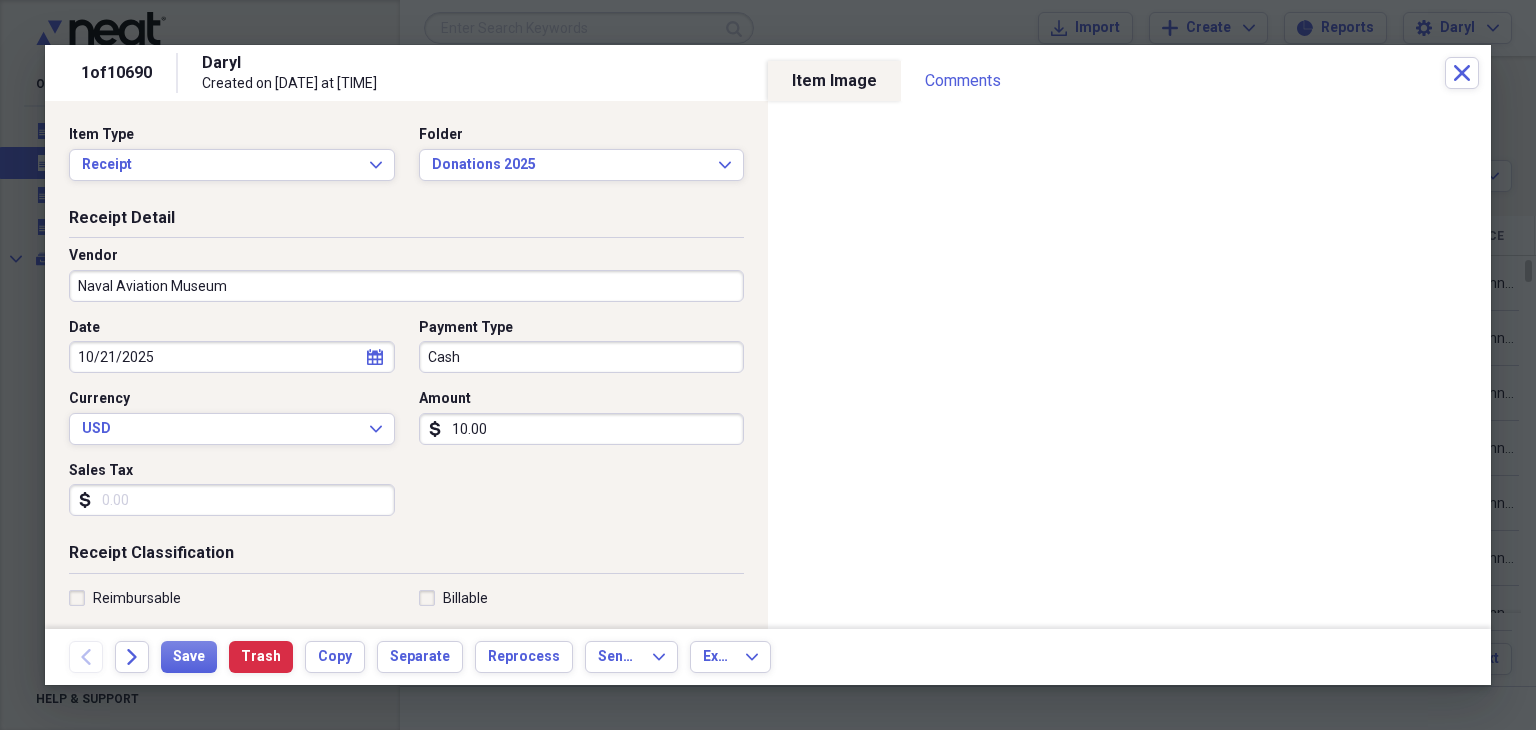 click on "calendar" 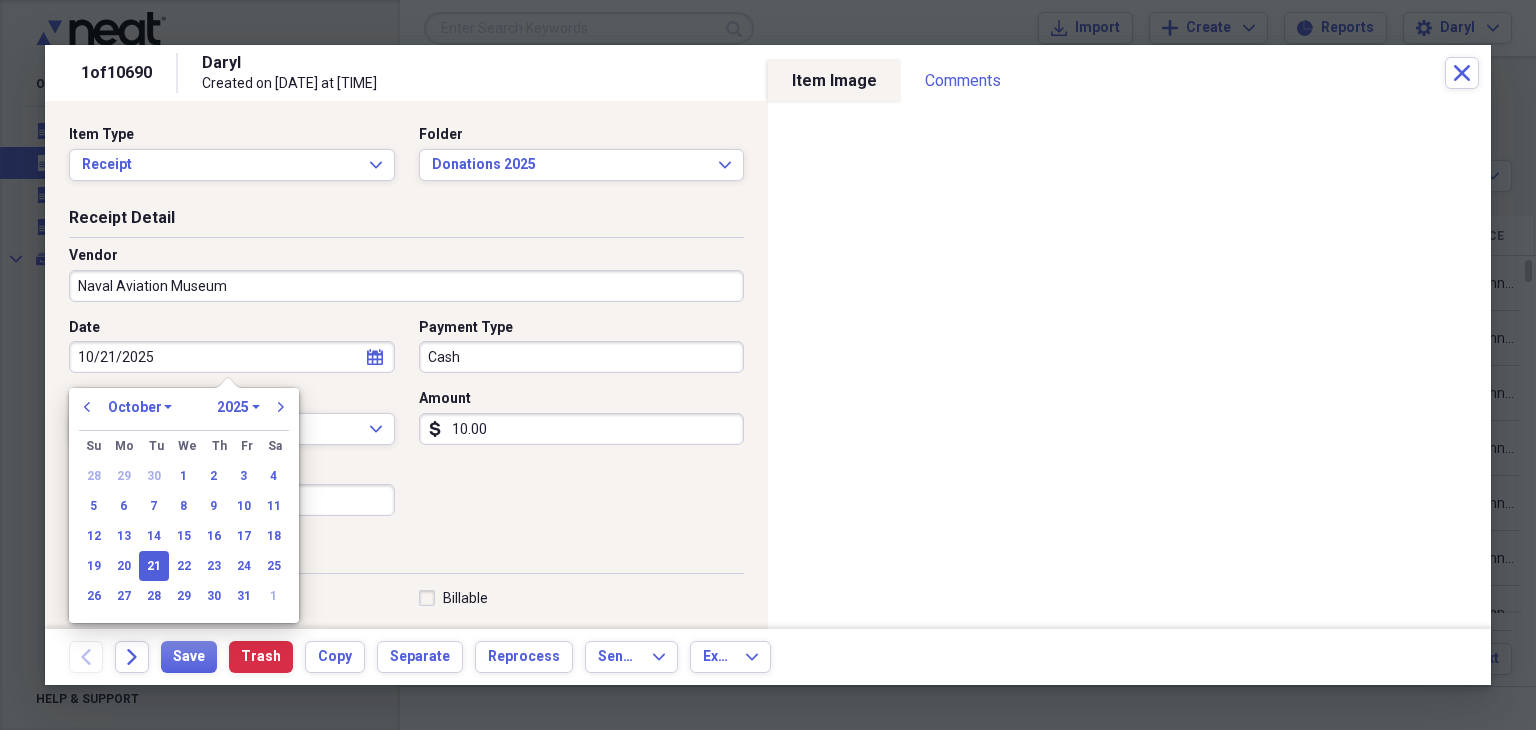click on "January February March April May June July August September October November December" at bounding box center (140, 407) 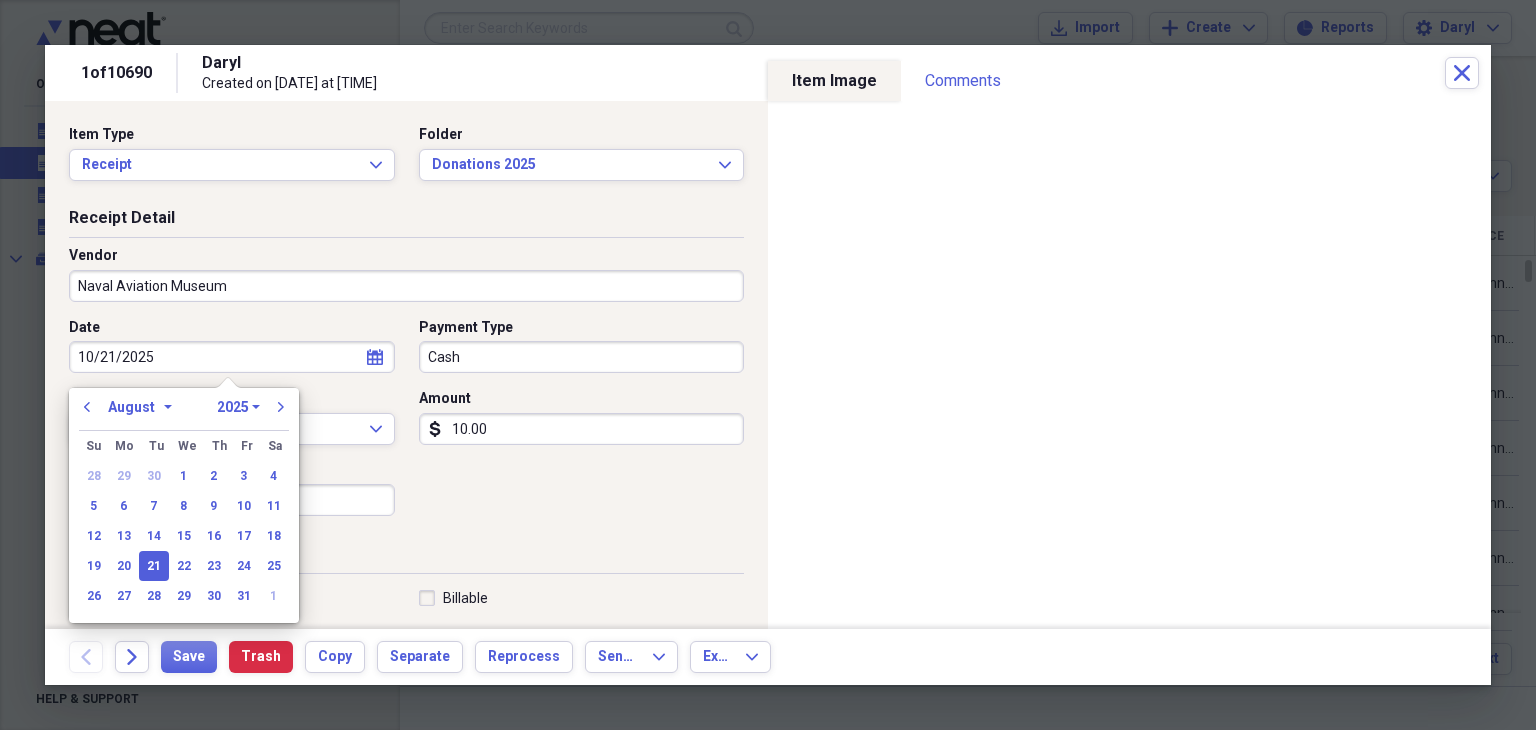 click on "January February March April May June July August September October November December" at bounding box center [140, 407] 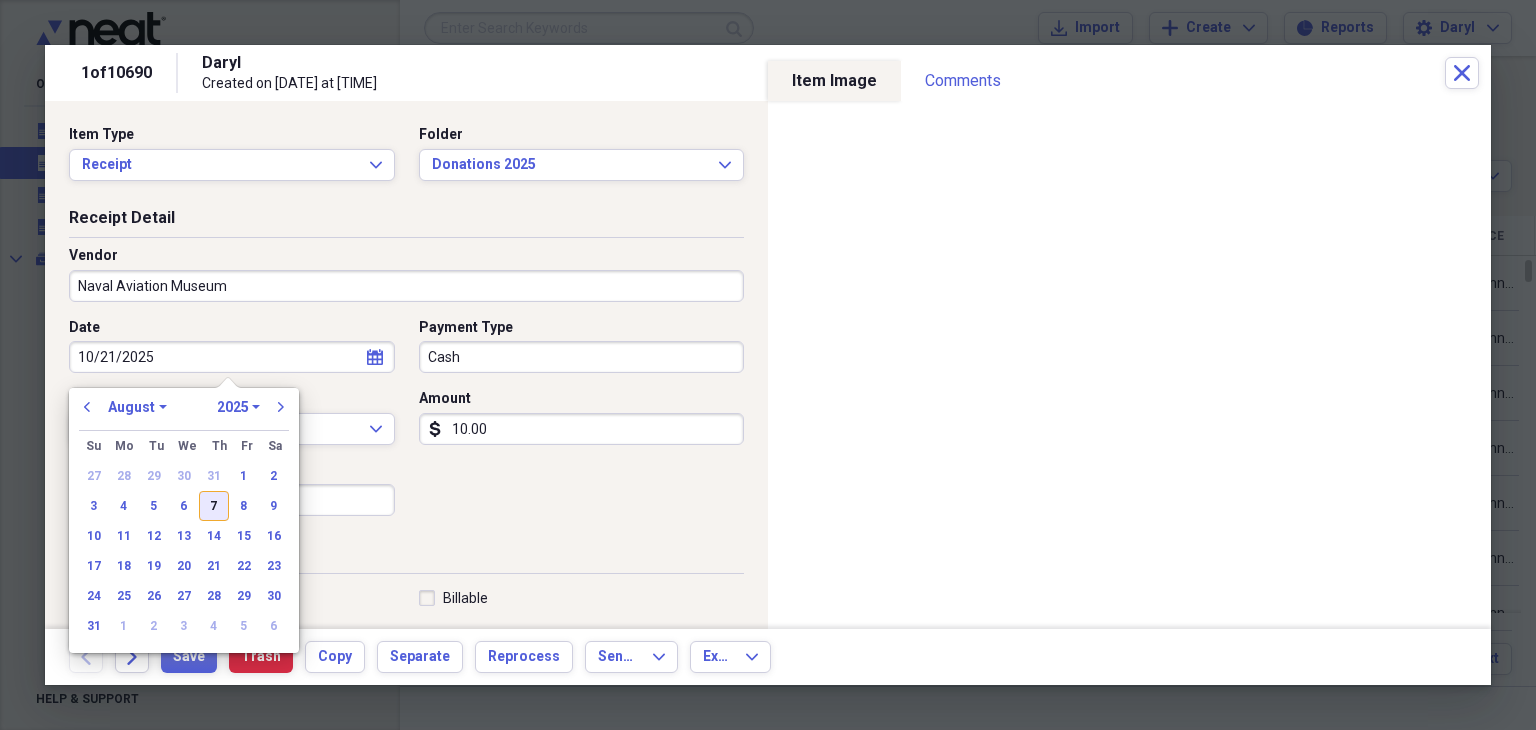 click on "7" at bounding box center (214, 506) 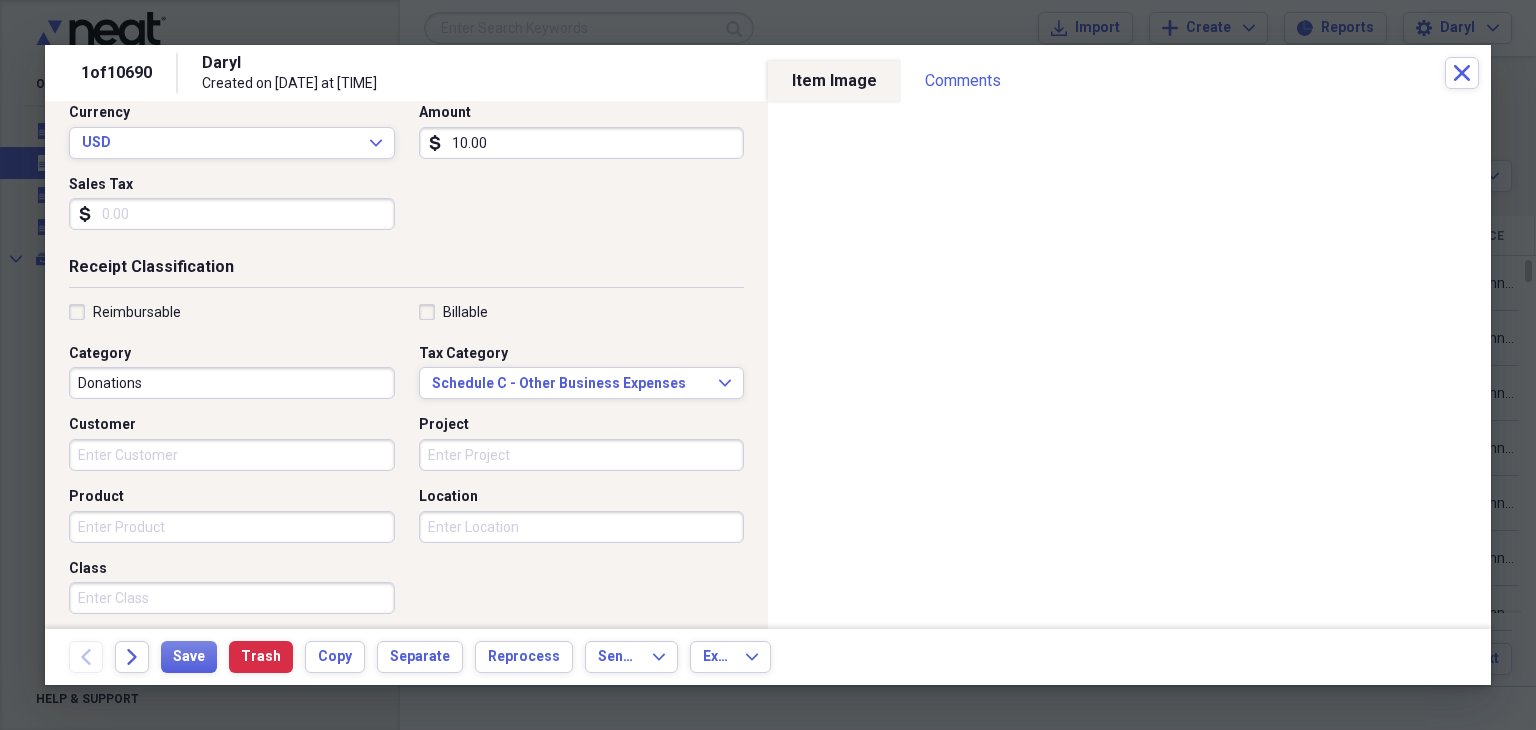 scroll, scrollTop: 300, scrollLeft: 0, axis: vertical 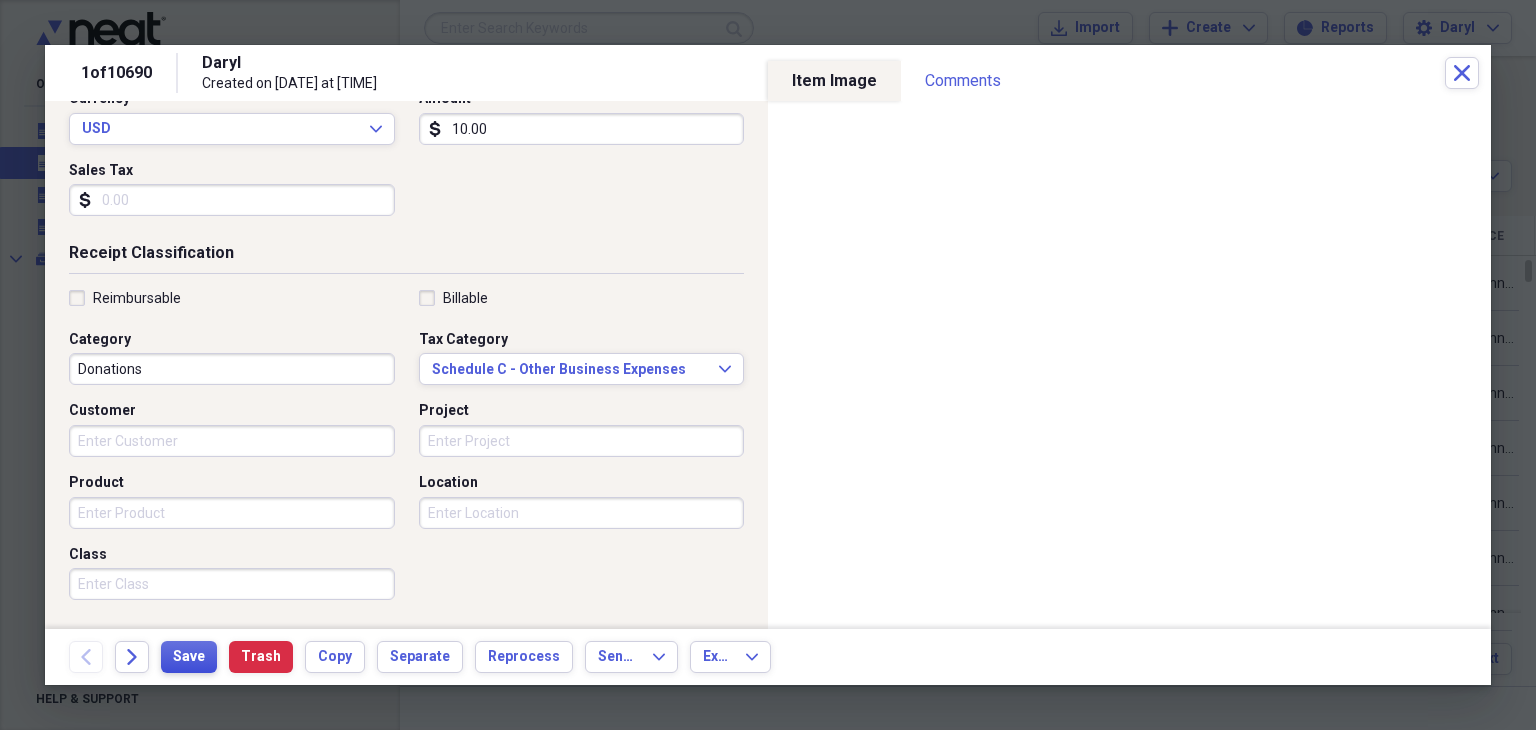click on "Save" at bounding box center [189, 657] 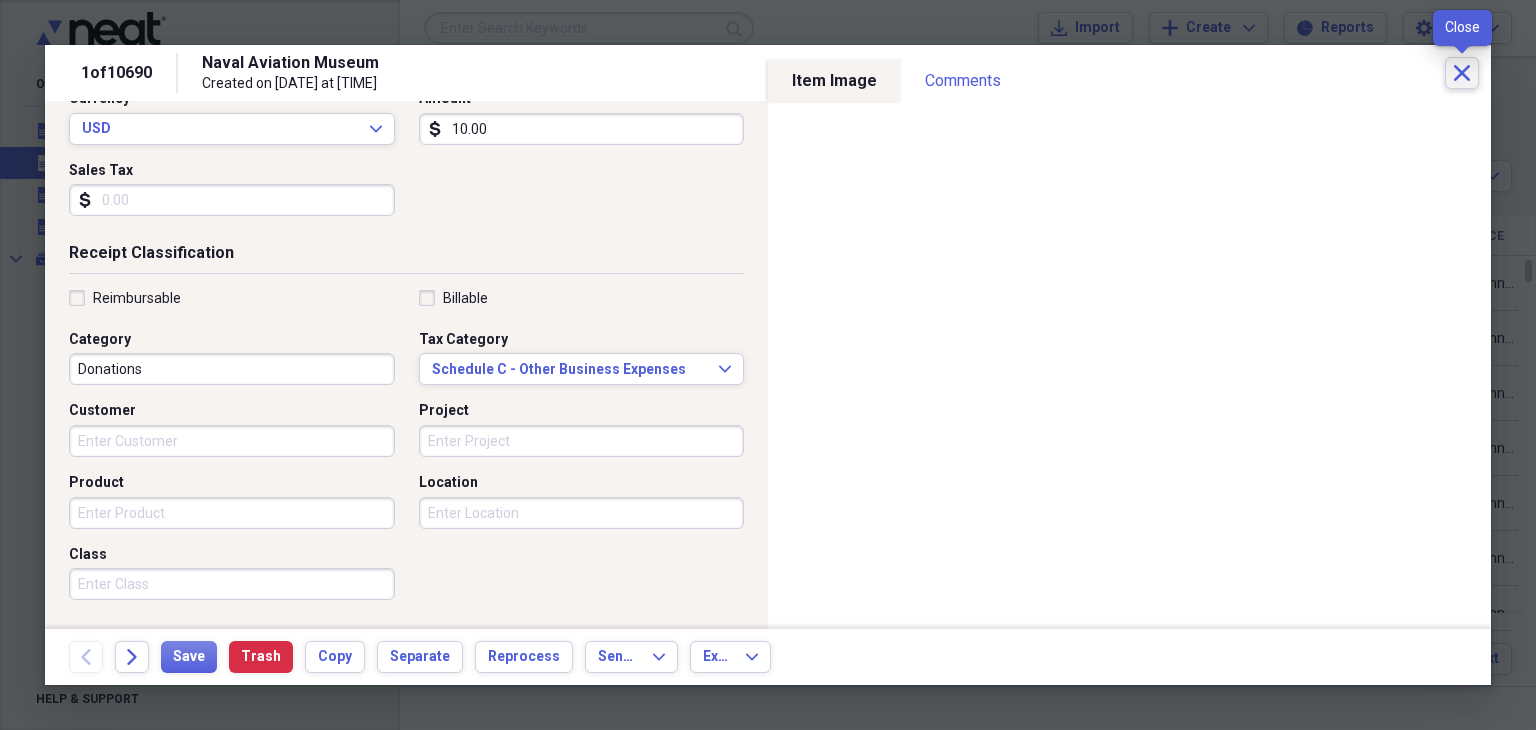 click on "Close" at bounding box center (1462, 73) 